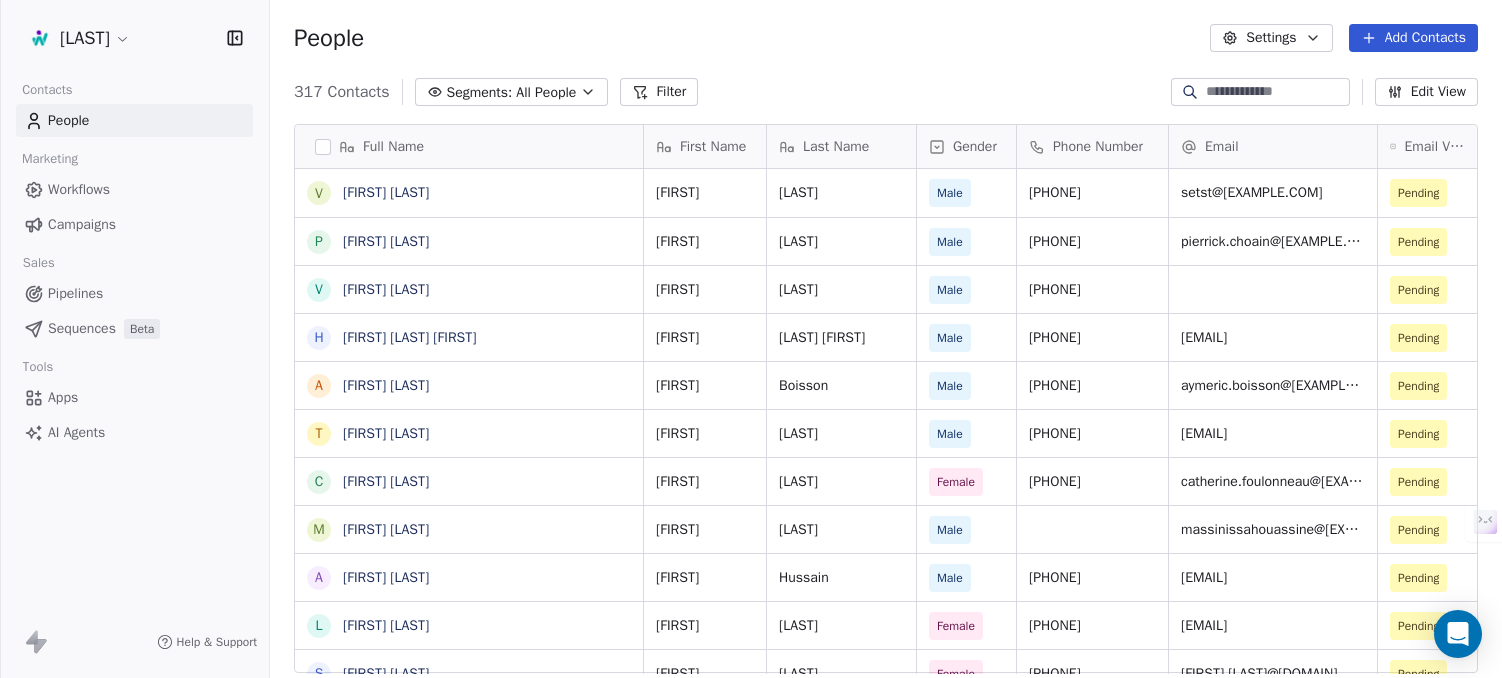scroll, scrollTop: 0, scrollLeft: 0, axis: both 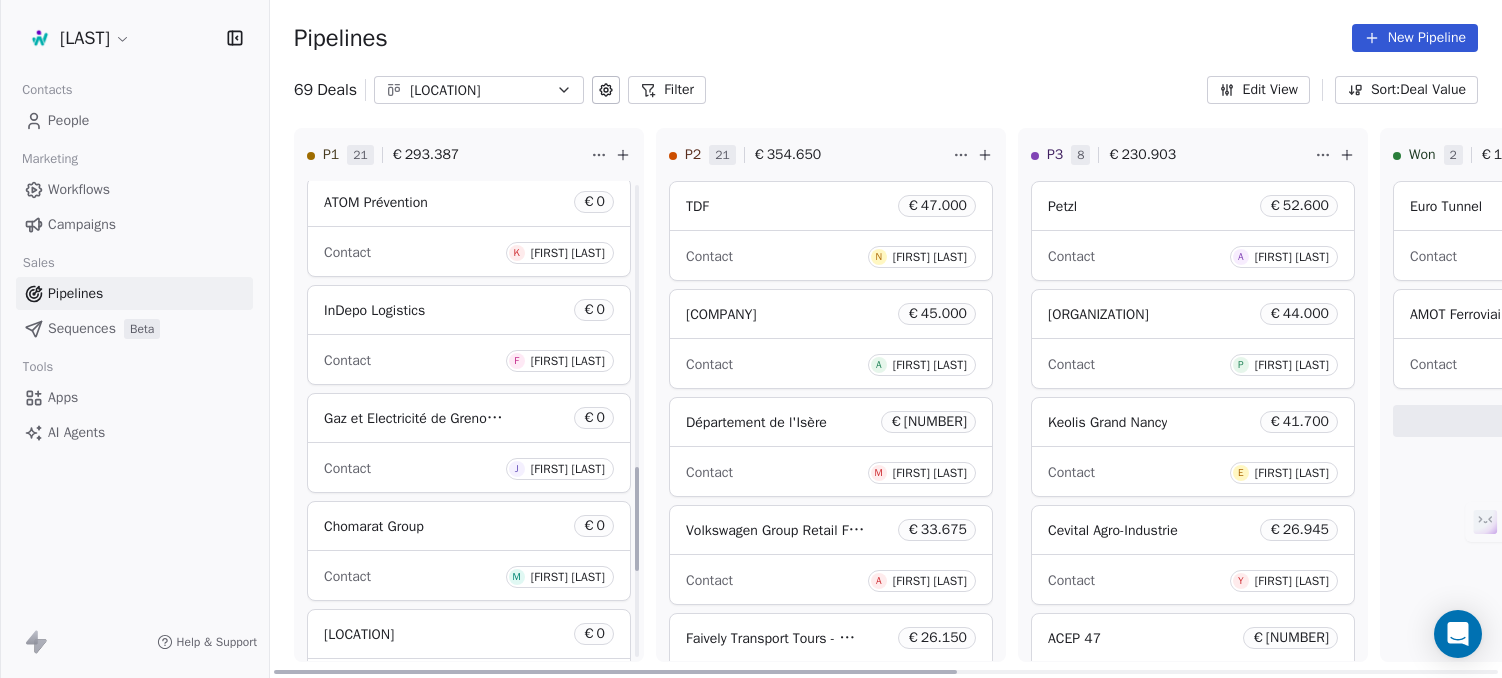 click 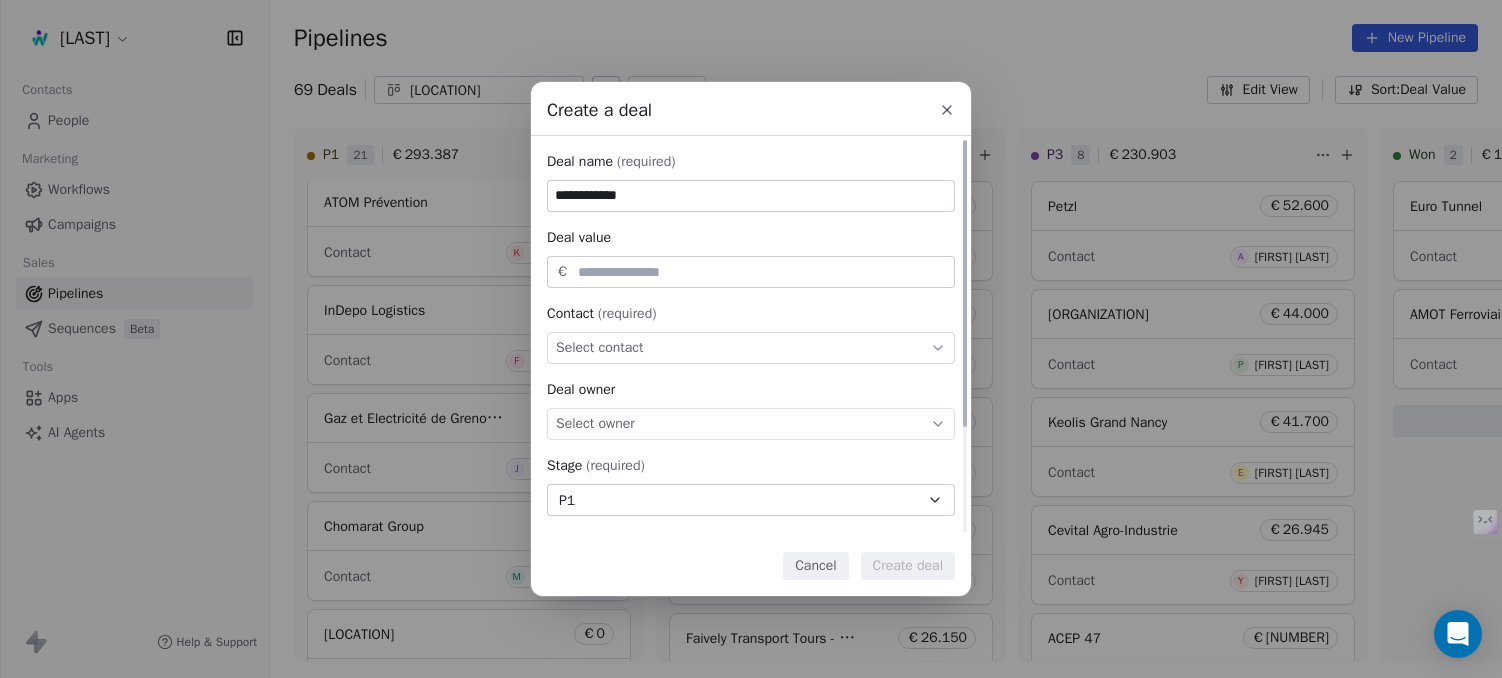 type on "**********" 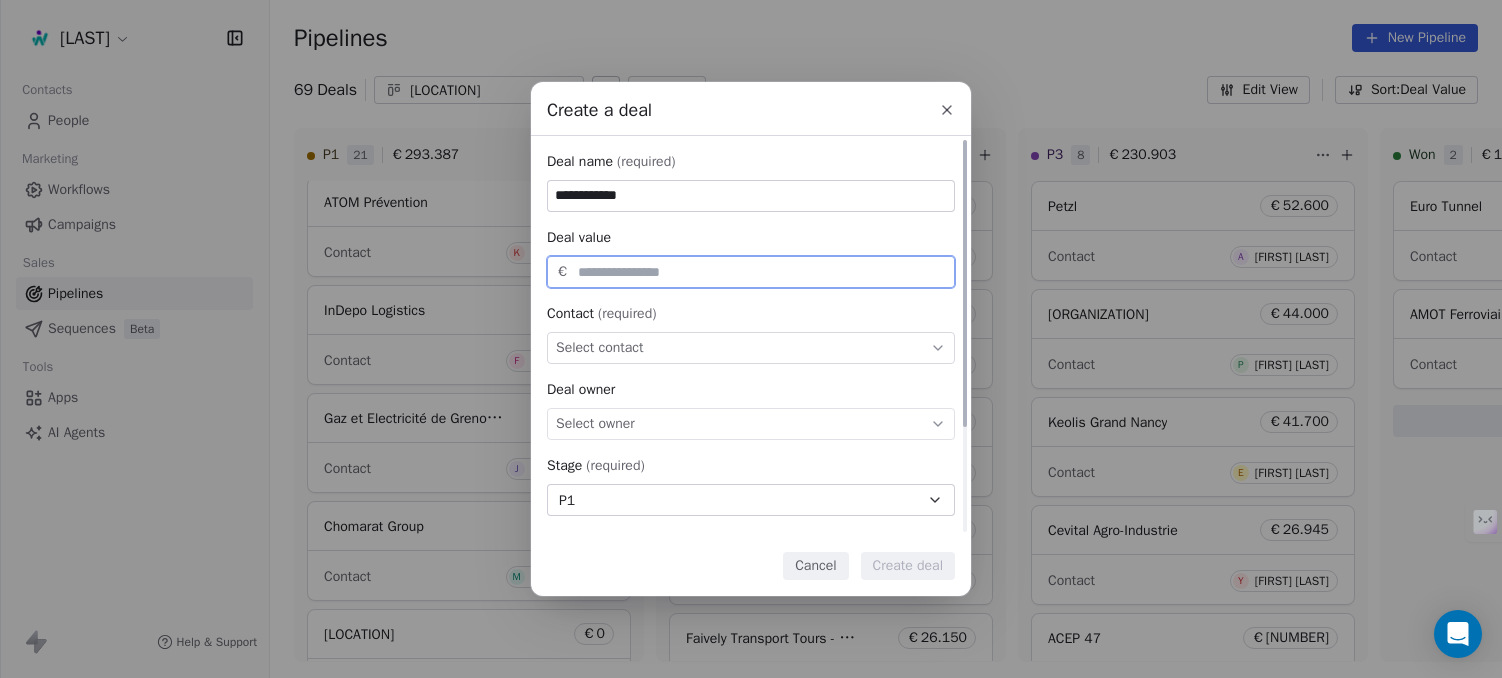 click at bounding box center (762, 272) 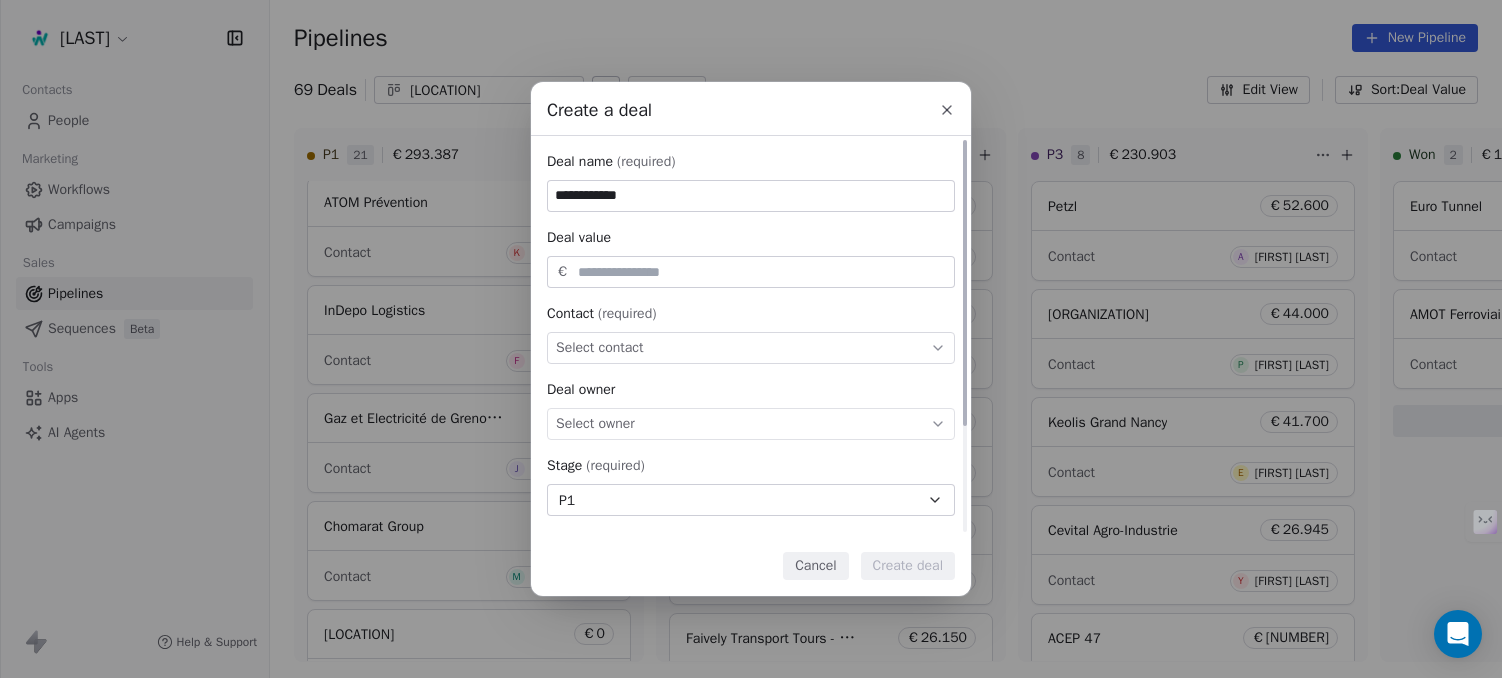 click on "Select contact" at bounding box center [751, 348] 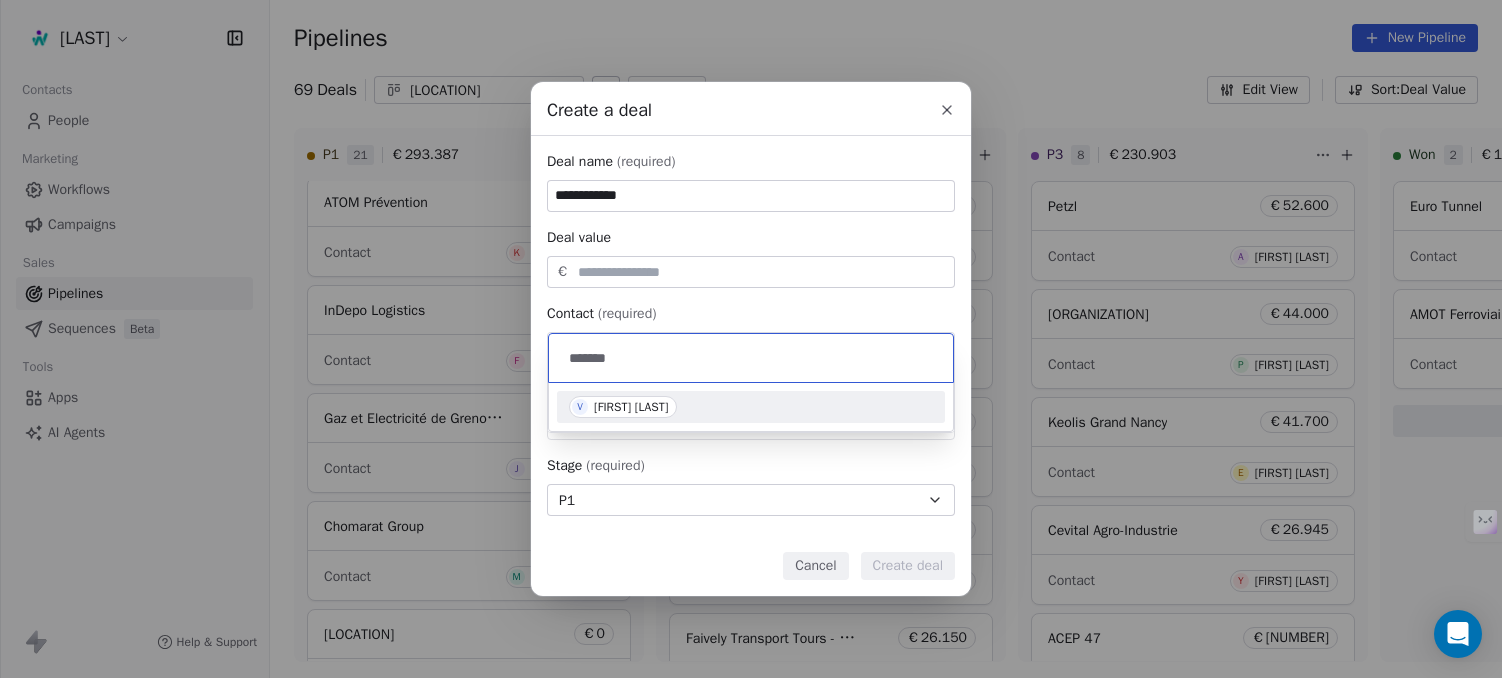 type on "*******" 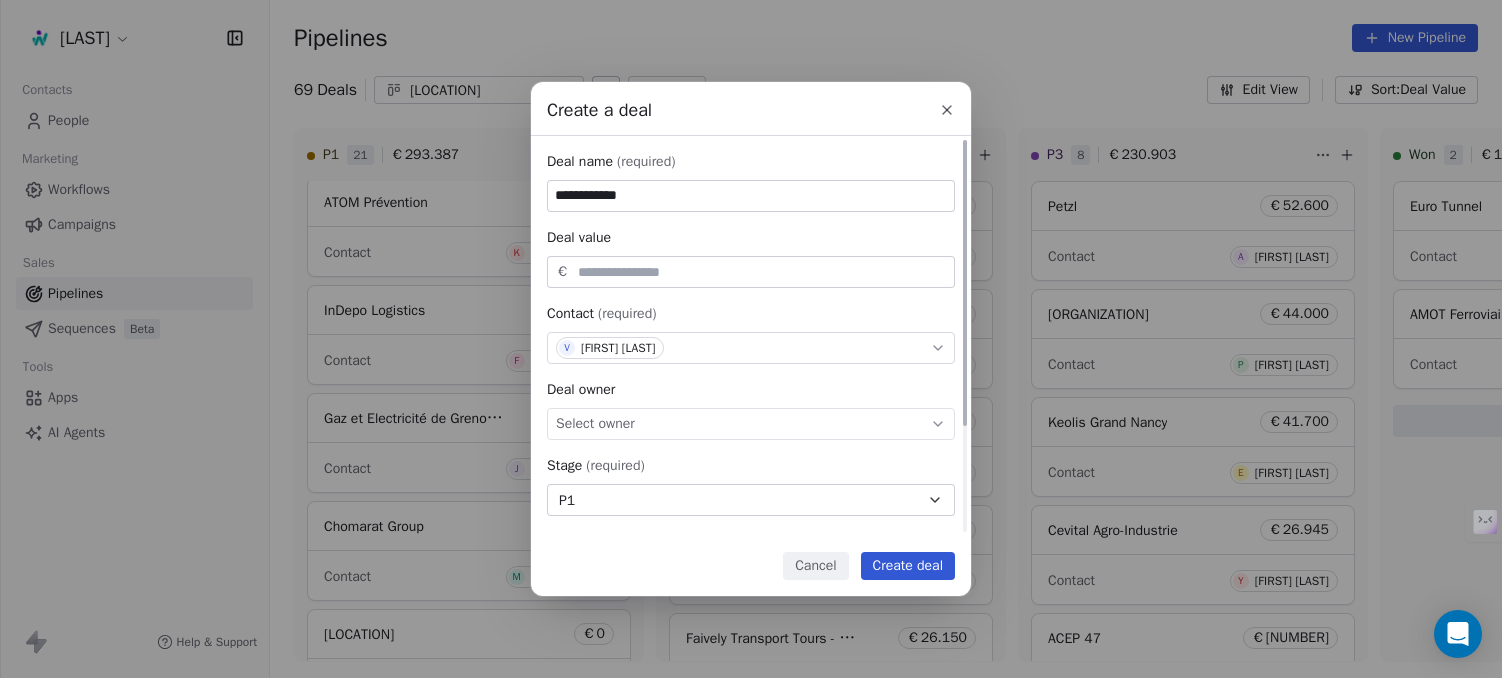 scroll, scrollTop: 148, scrollLeft: 0, axis: vertical 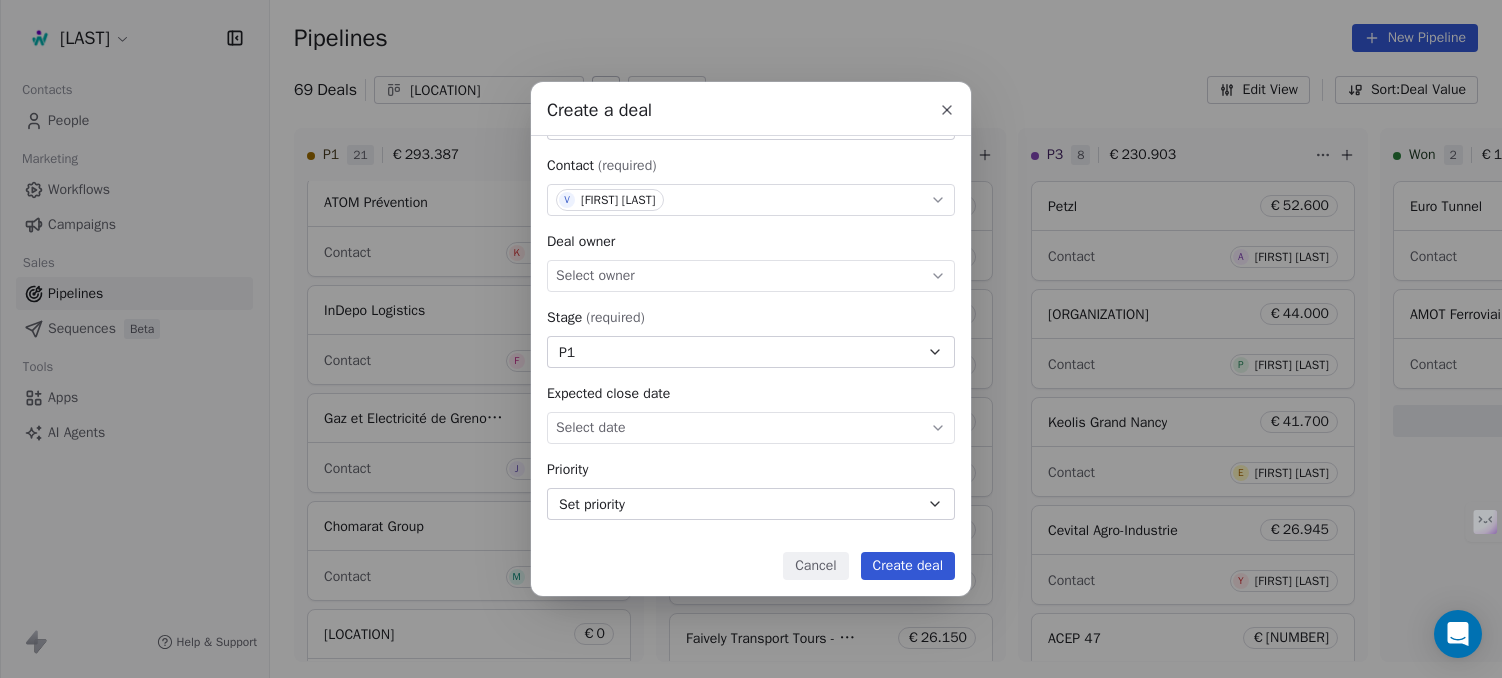 click on "Create deal" at bounding box center (908, 566) 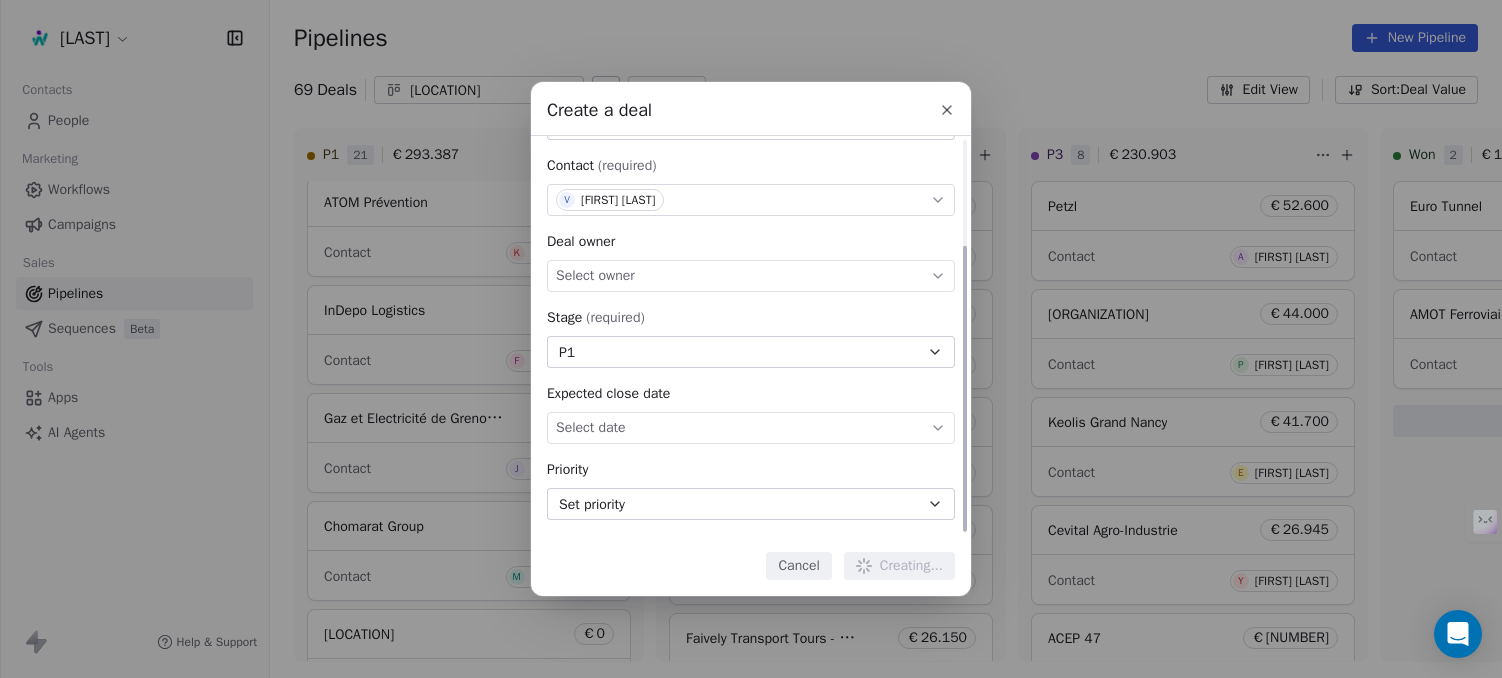 type 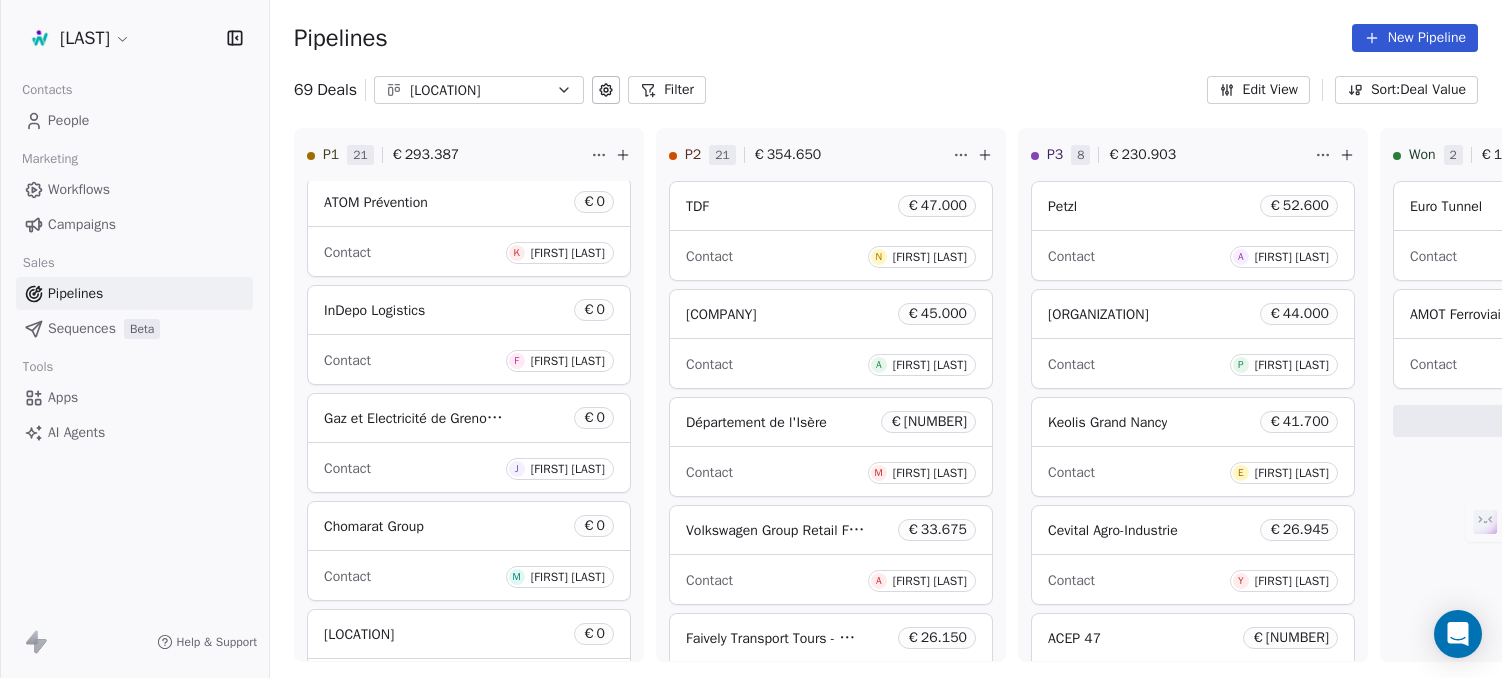 click on "Pipelines  New Pipeline" at bounding box center (886, 38) 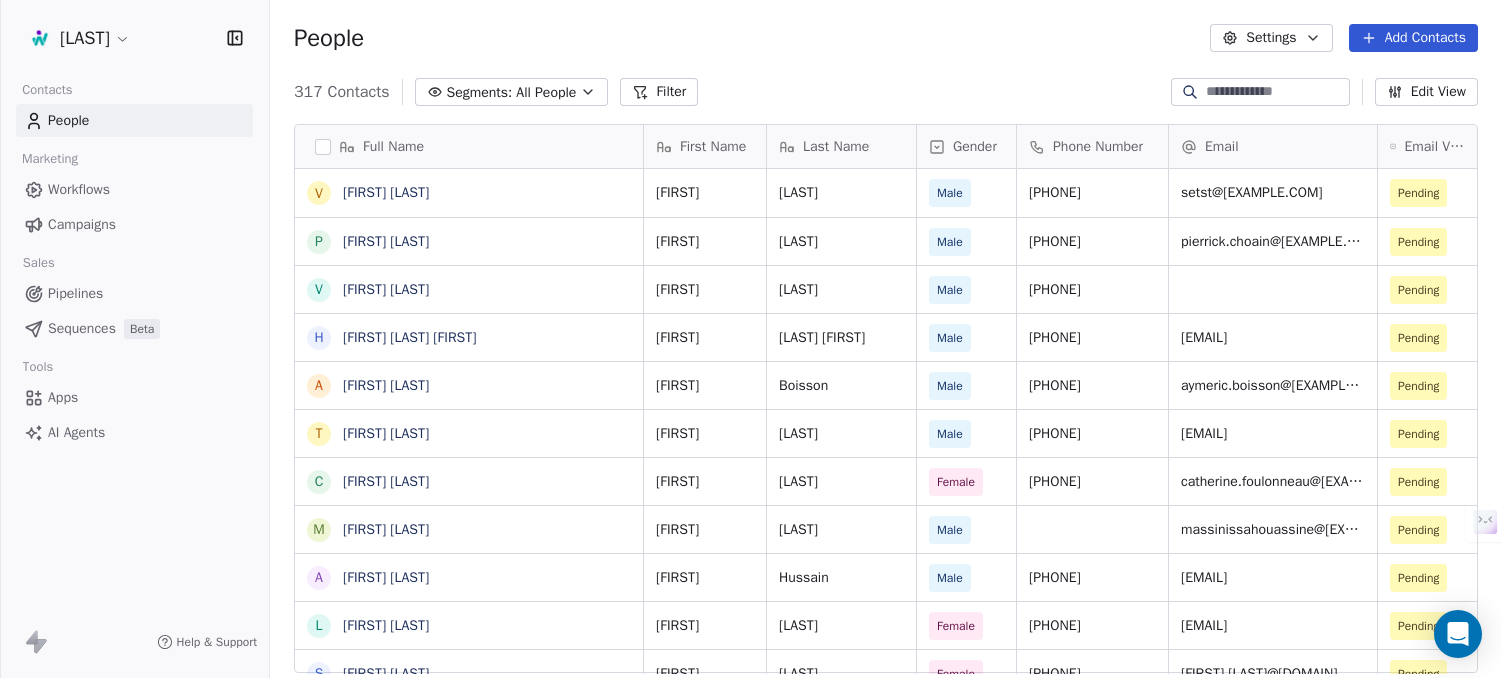 scroll, scrollTop: 16, scrollLeft: 16, axis: both 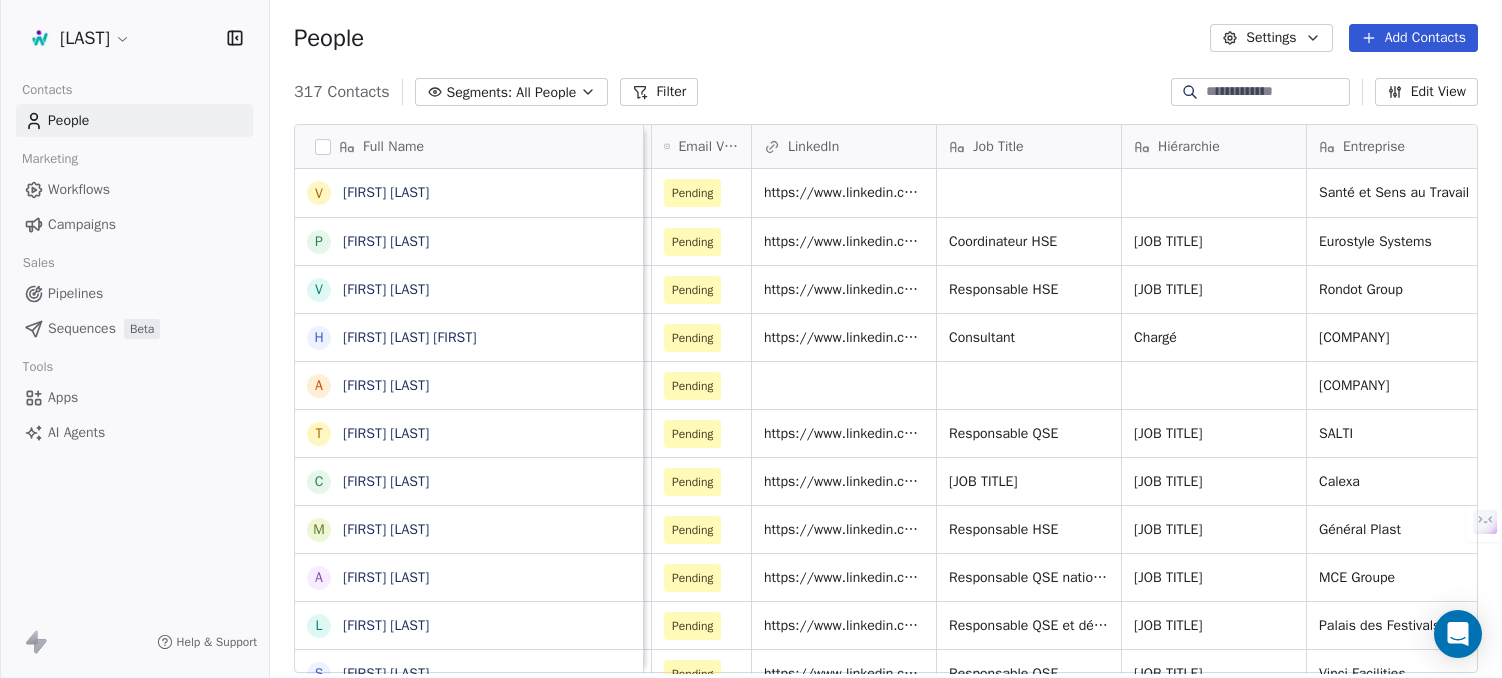 click on "People Settings  Add Contacts" at bounding box center [886, 38] 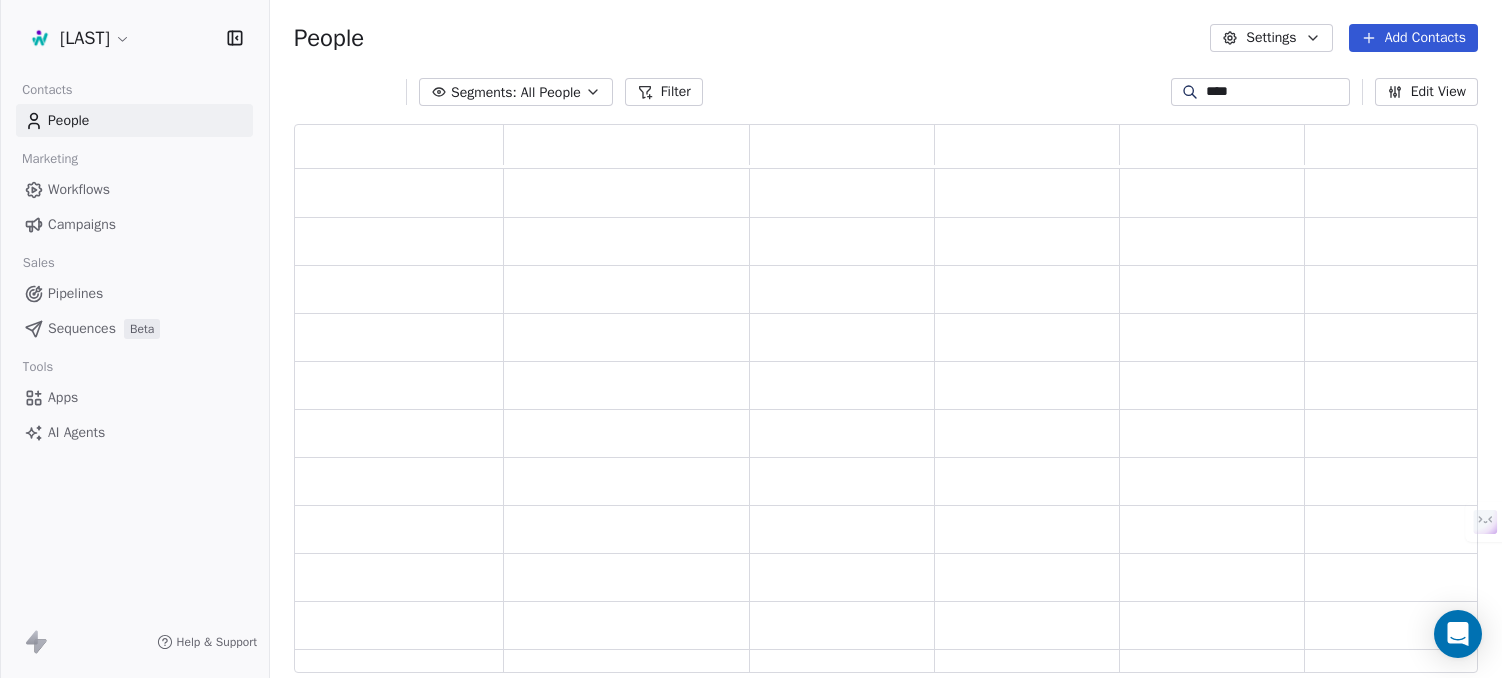 scroll, scrollTop: 0, scrollLeft: 0, axis: both 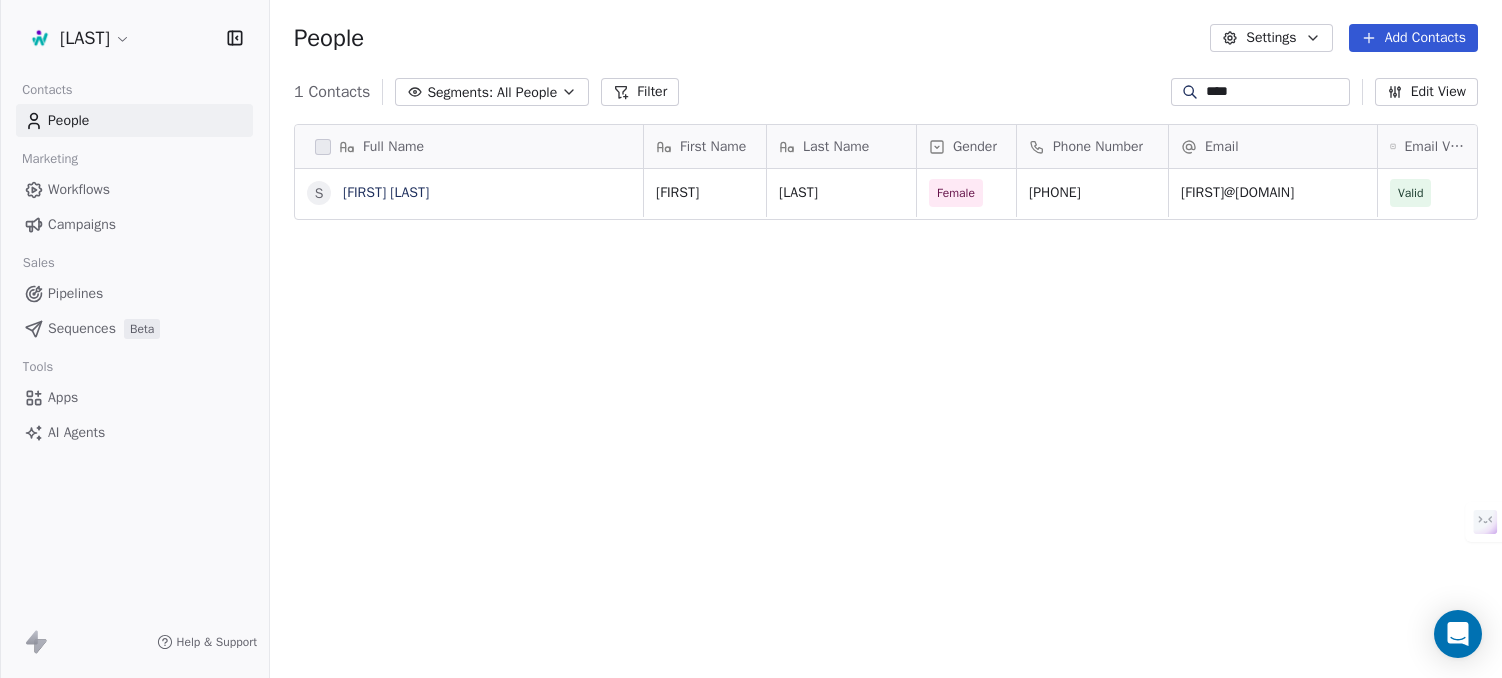 type on "****" 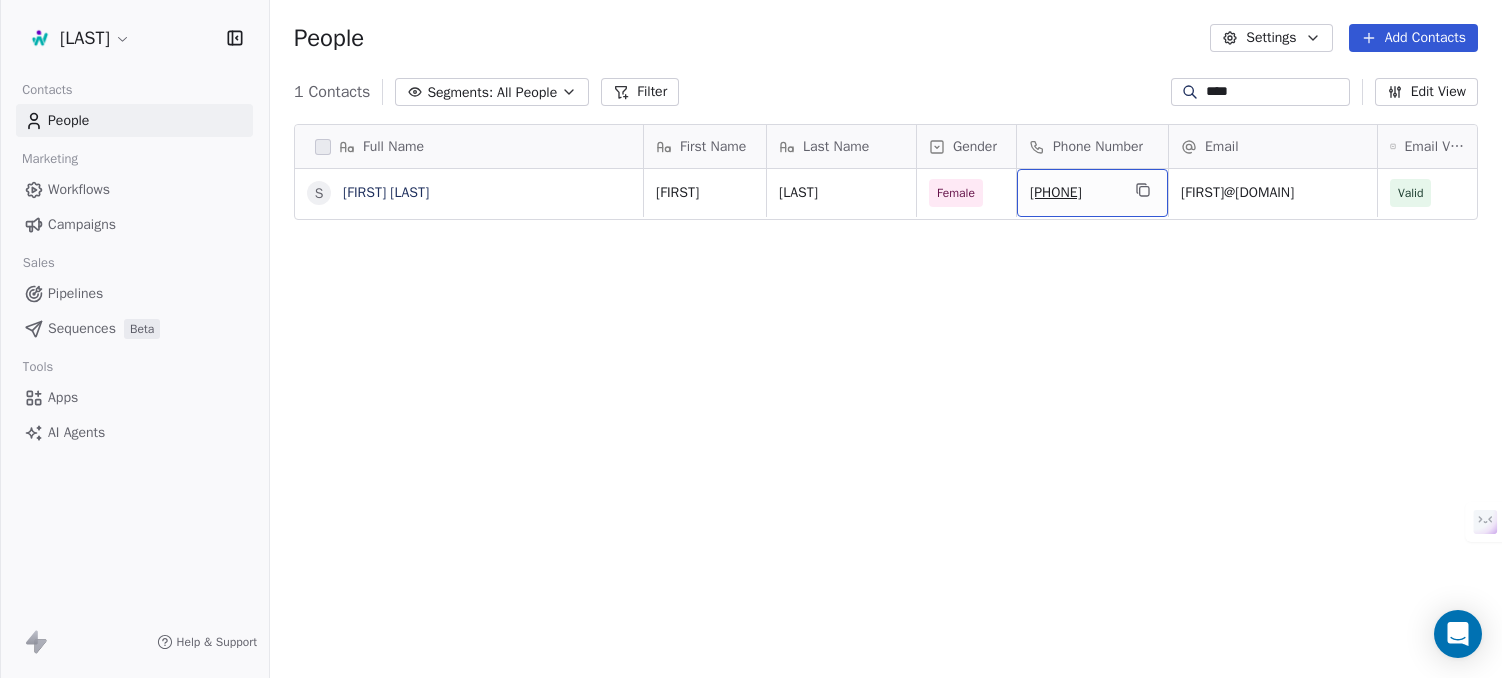 drag, startPoint x: 1156, startPoint y: 176, endPoint x: 1326, endPoint y: 193, distance: 170.84789 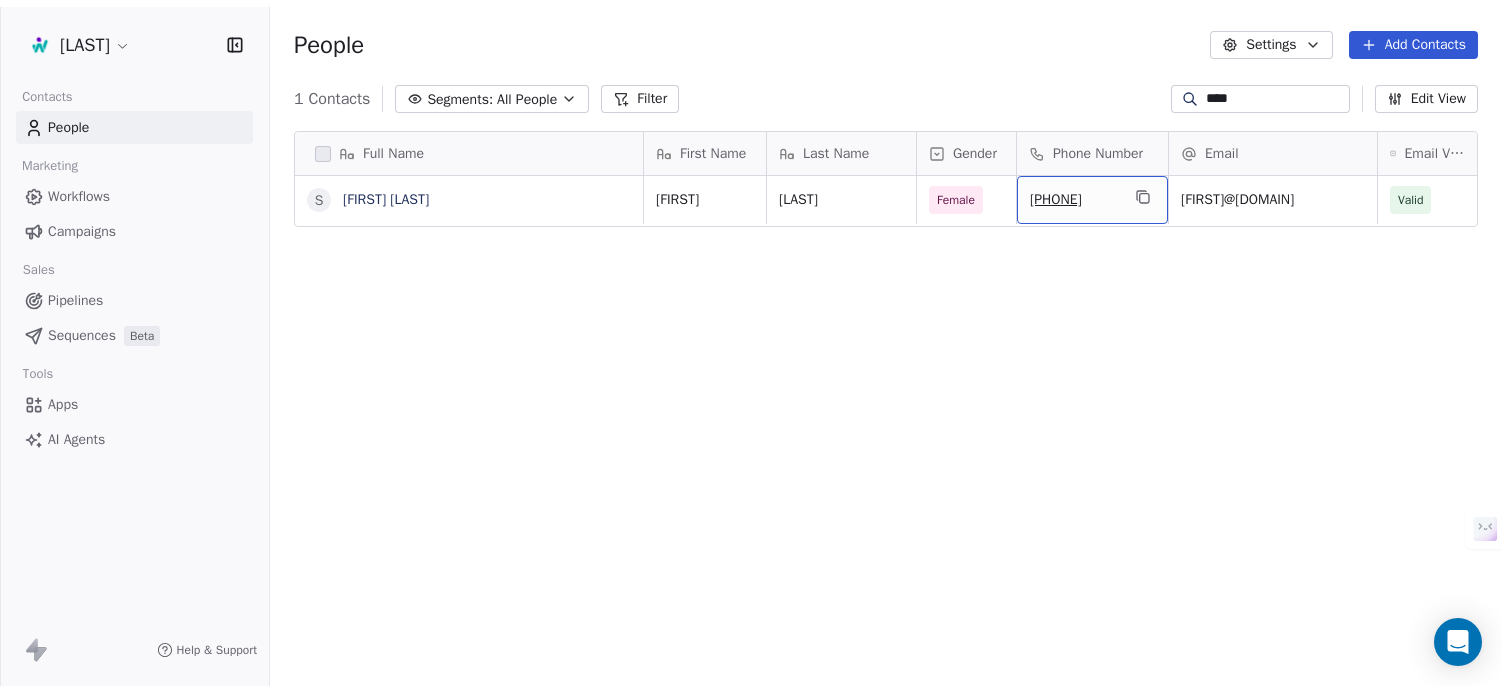 scroll, scrollTop: 14, scrollLeft: 16, axis: both 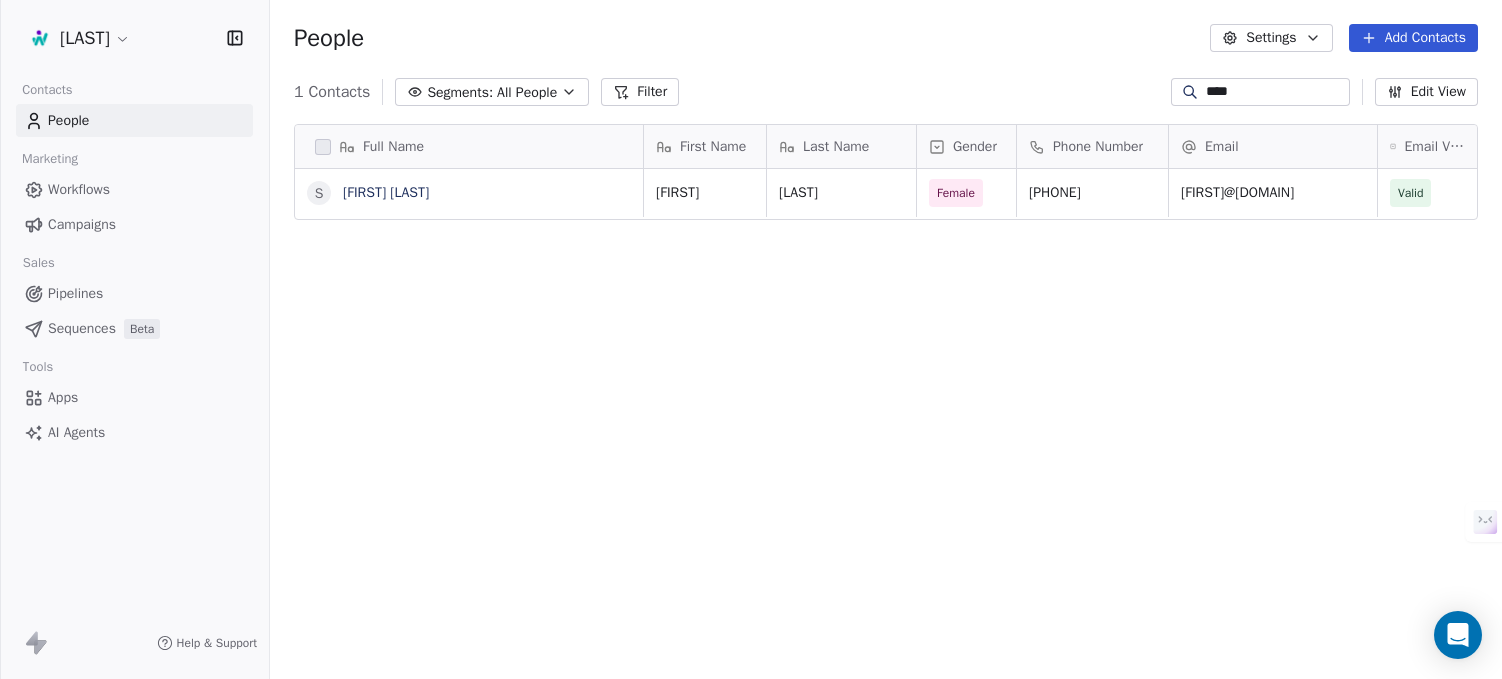 drag, startPoint x: 892, startPoint y: 97, endPoint x: 949, endPoint y: 171, distance: 93.40771 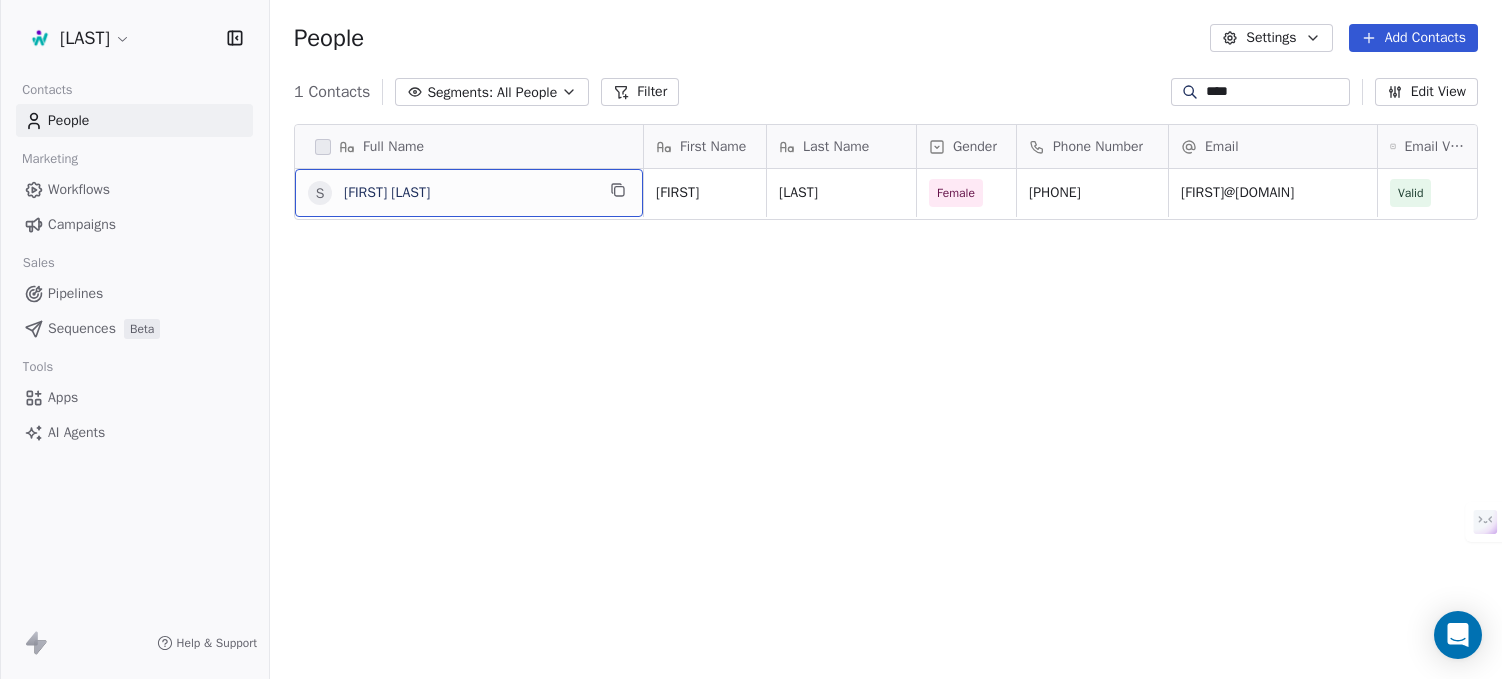 drag, startPoint x: 543, startPoint y: 196, endPoint x: 341, endPoint y: 196, distance: 202 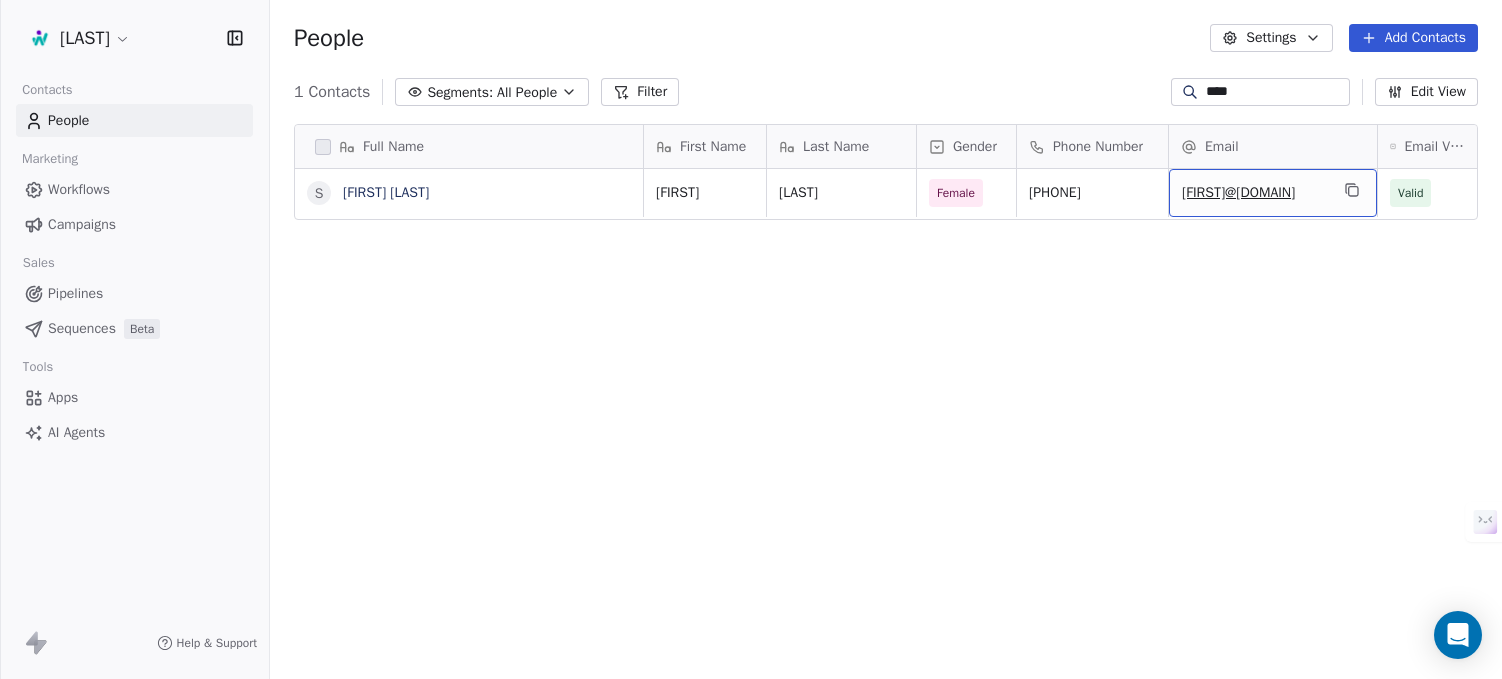 scroll, scrollTop: 15, scrollLeft: 0, axis: vertical 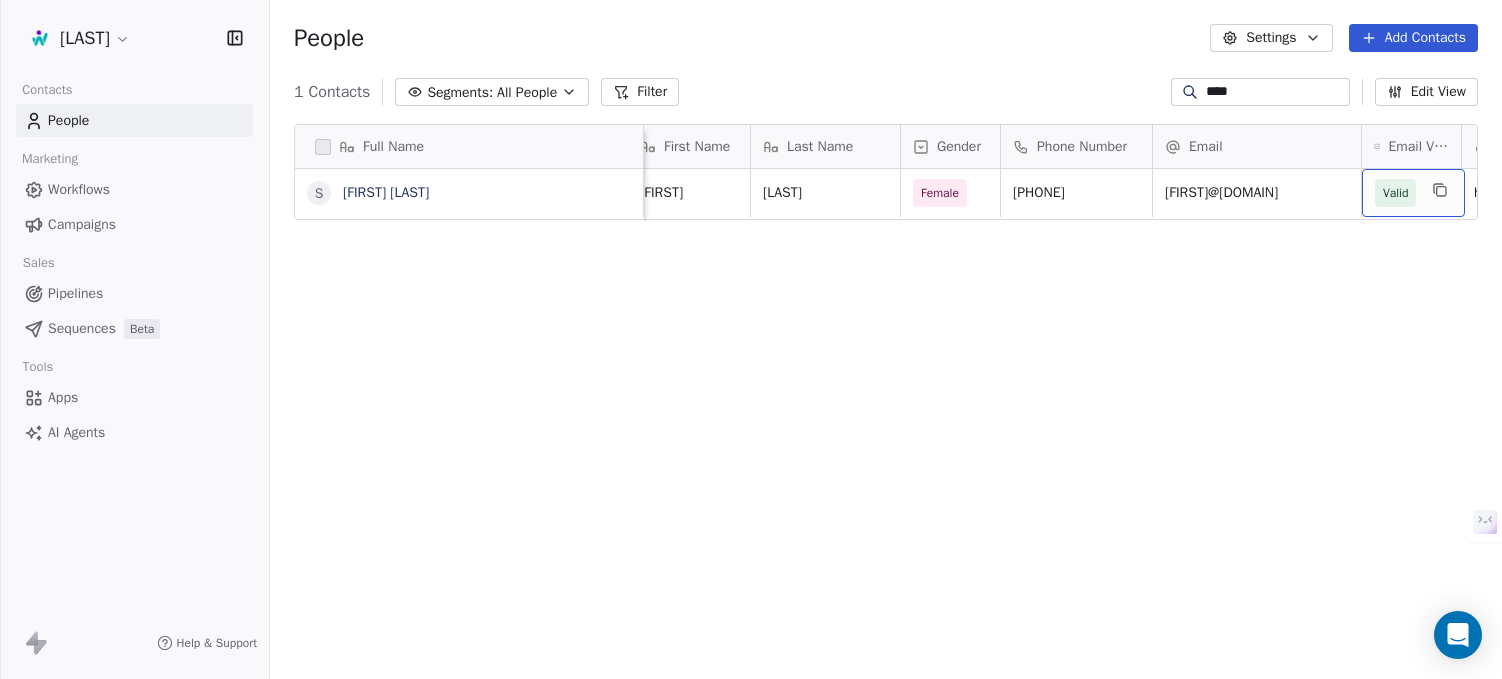 drag, startPoint x: 1440, startPoint y: 201, endPoint x: 1339, endPoint y: 209, distance: 101.31634 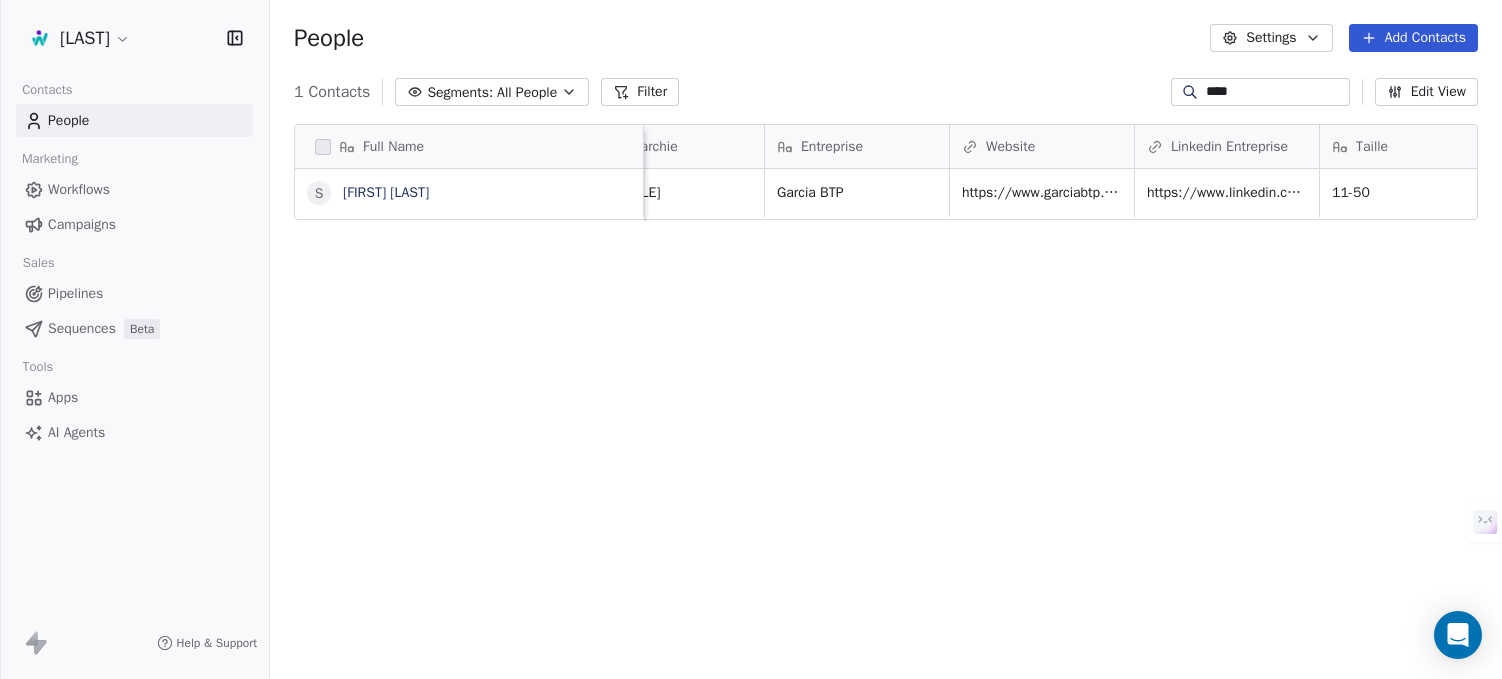 scroll, scrollTop: 15, scrollLeft: 1710, axis: both 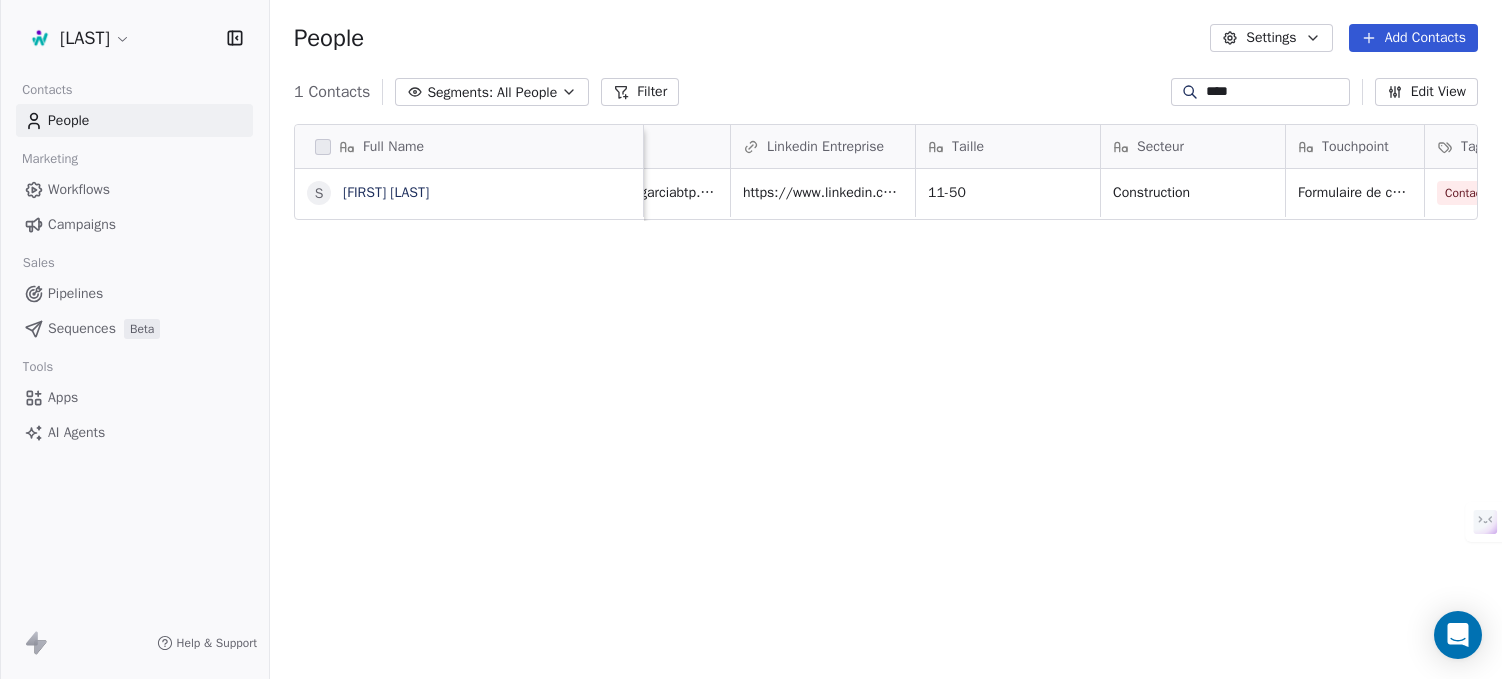 drag, startPoint x: 906, startPoint y: 216, endPoint x: 1055, endPoint y: 220, distance: 149.05368 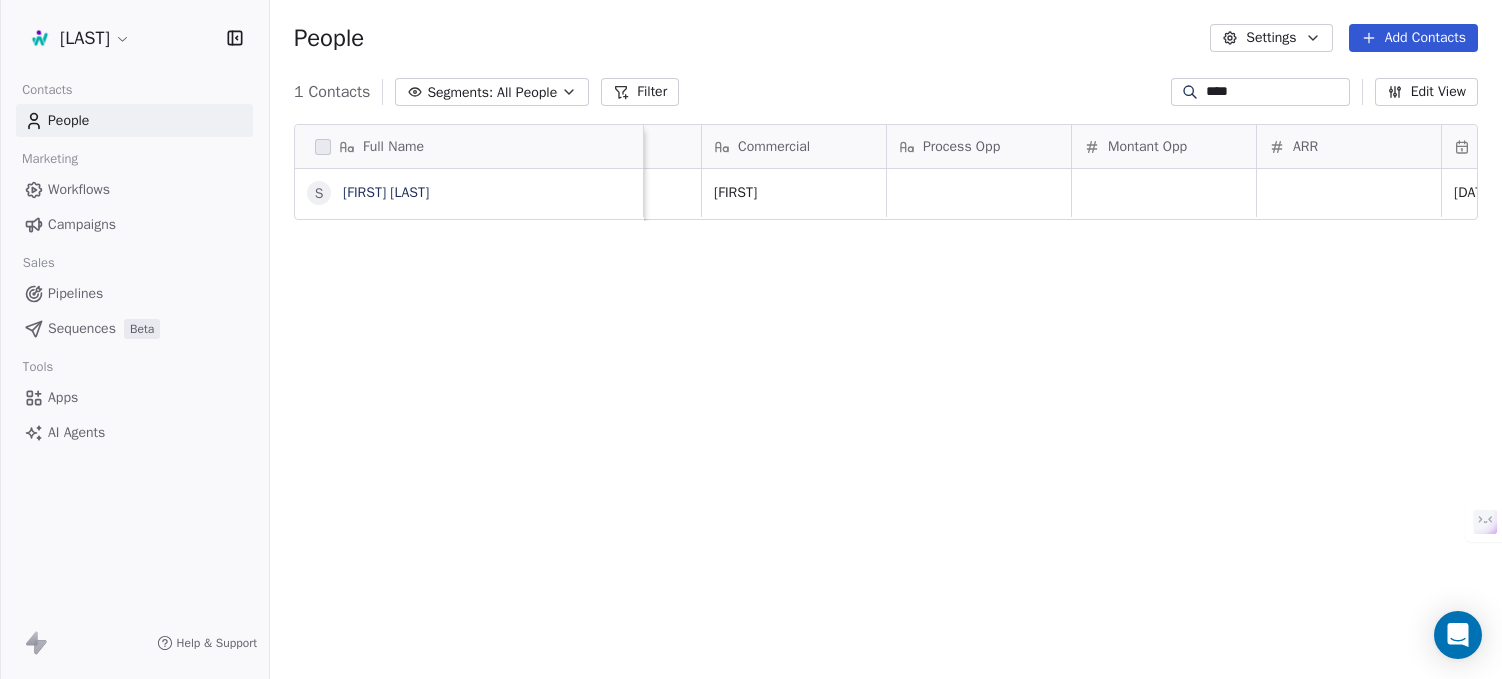 drag, startPoint x: 1062, startPoint y: 217, endPoint x: 1127, endPoint y: 218, distance: 65.00769 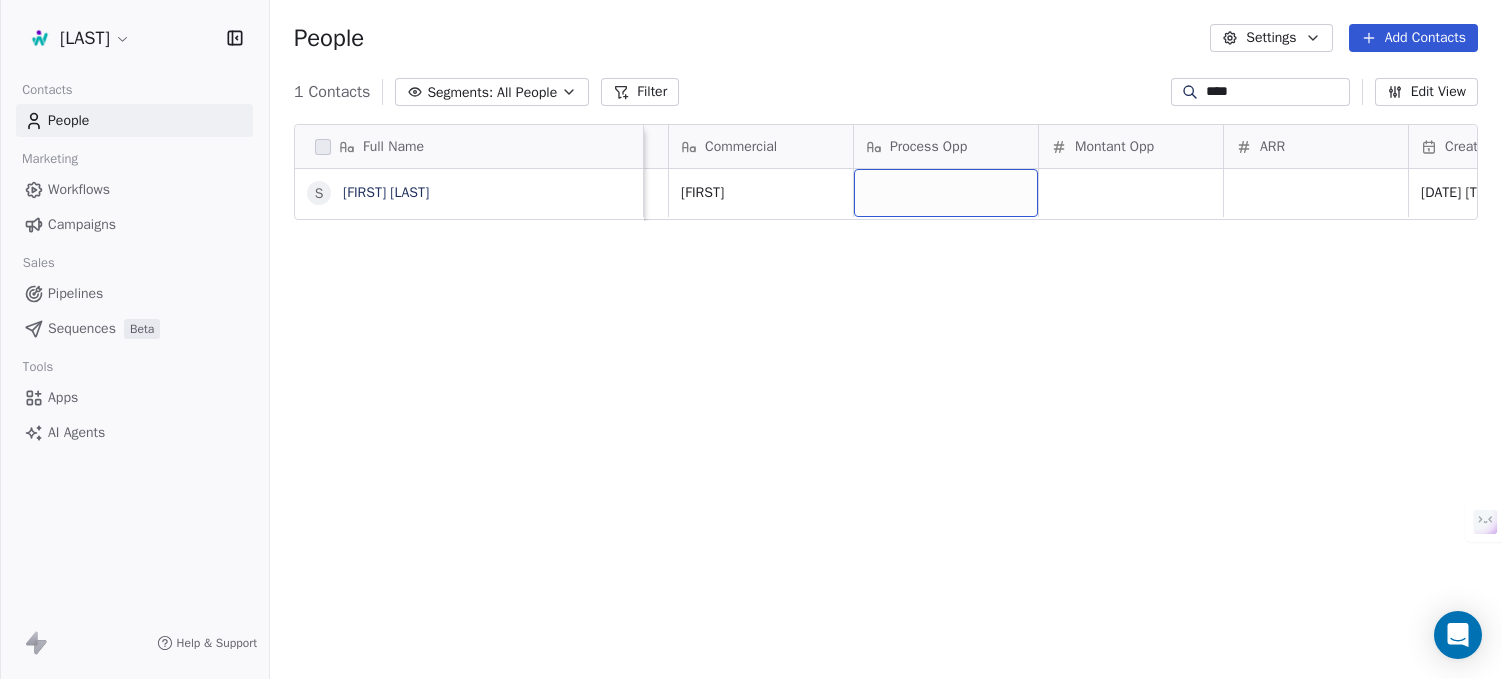 click at bounding box center [946, 193] 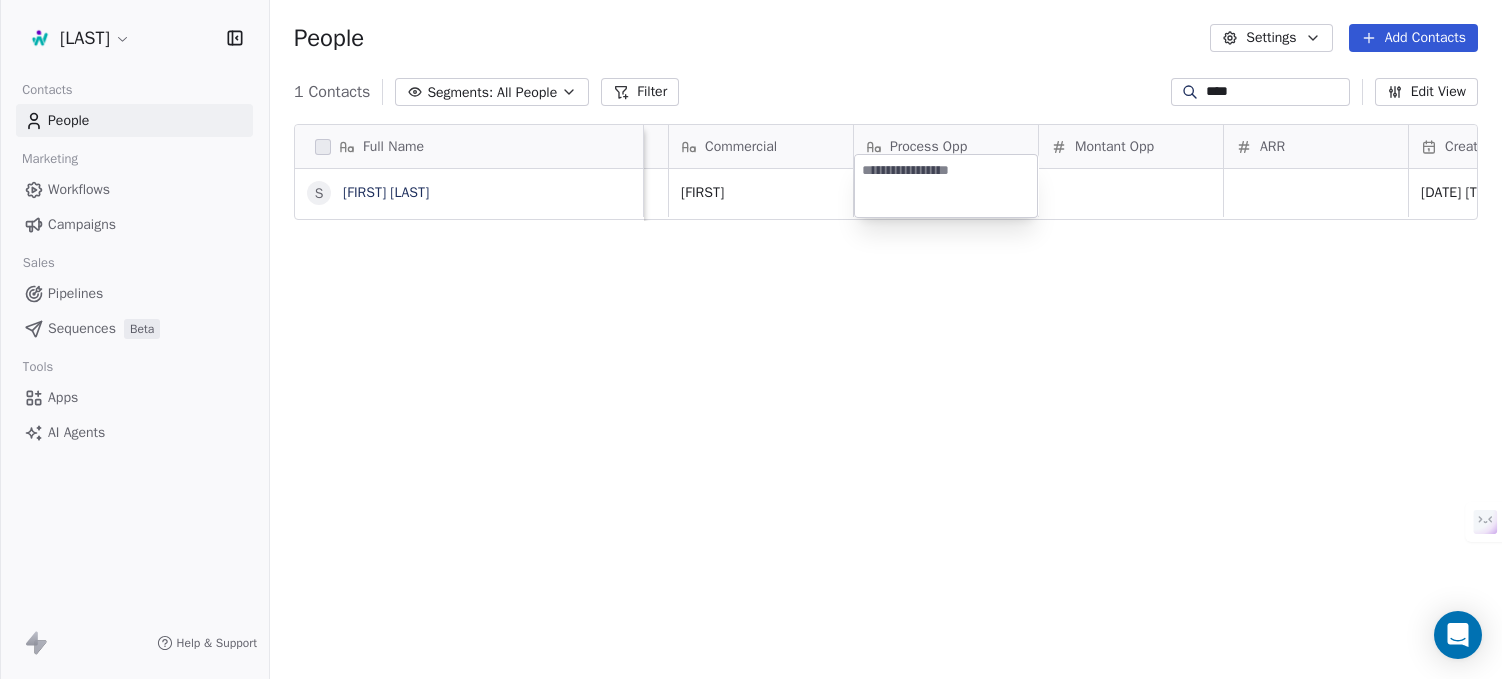 click at bounding box center (946, 186) 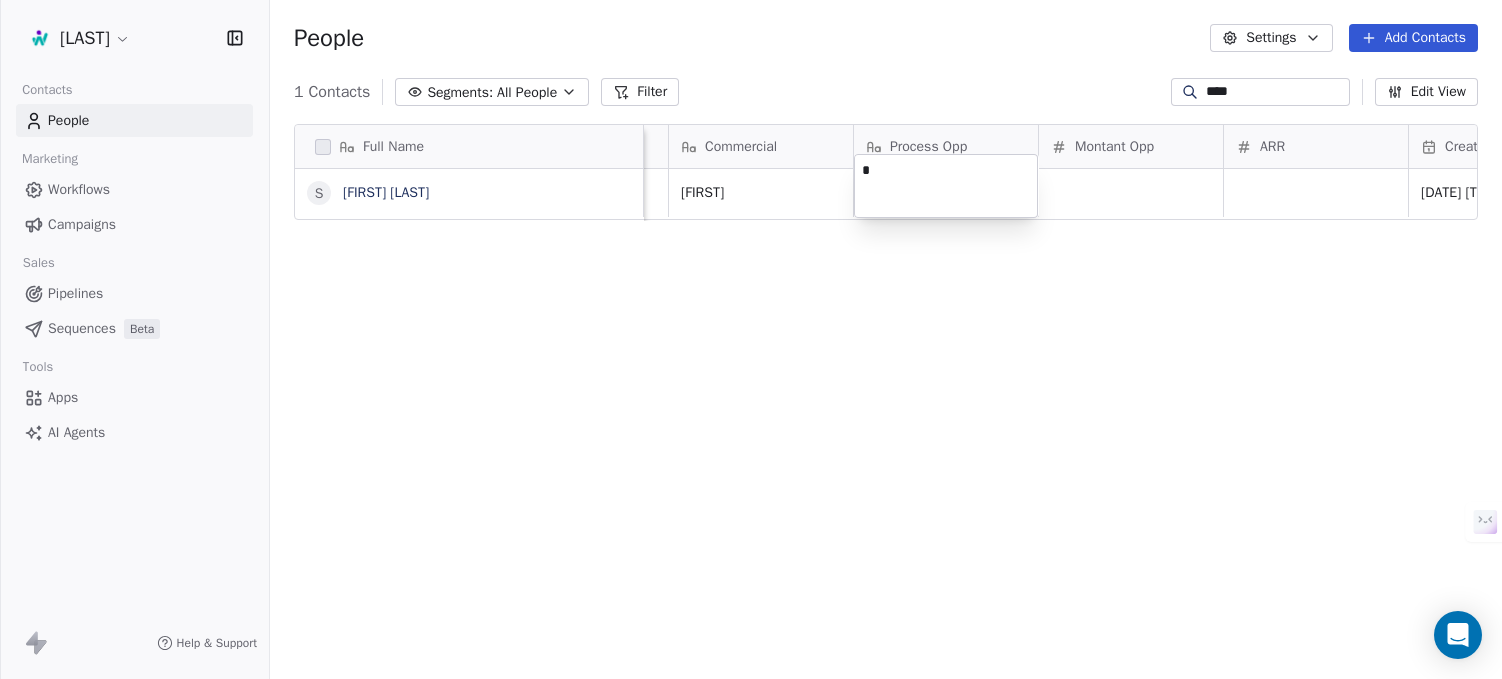 type on "**" 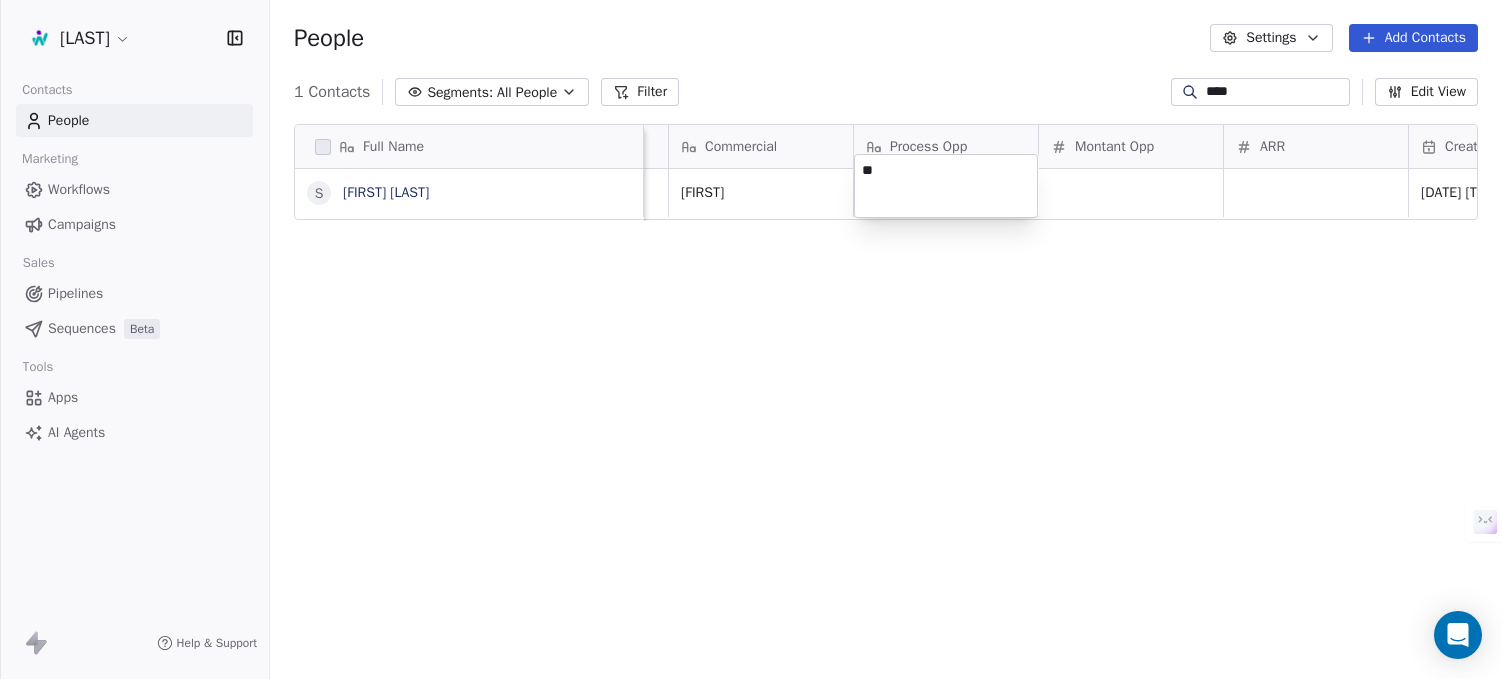 click on "Winlassie Contacts People Marketing Workflows Campaigns Sales Pipelines Sequences Beta Tools Apps AI Agents Help & Support People Settings Add Contacts 1 Contacts Segments: All People Filter **** Edit View Tag Add to Sequence Export Full Name S [FIRST] [LAST] Secteur Touchpoint Tags Etat contact Commercial Process Opp Montant Opp ARR Created Date CAT Construction Formulaire de contact Contact Lead [FIRST] P1 [CURRENCY] [DATE] [TIME] To pick up a draggable item, press the space bar. While dragging, use the arrow keys to move the item. Press space again to drop the item in its new position, or press escape to cancel." at bounding box center (751, 414) 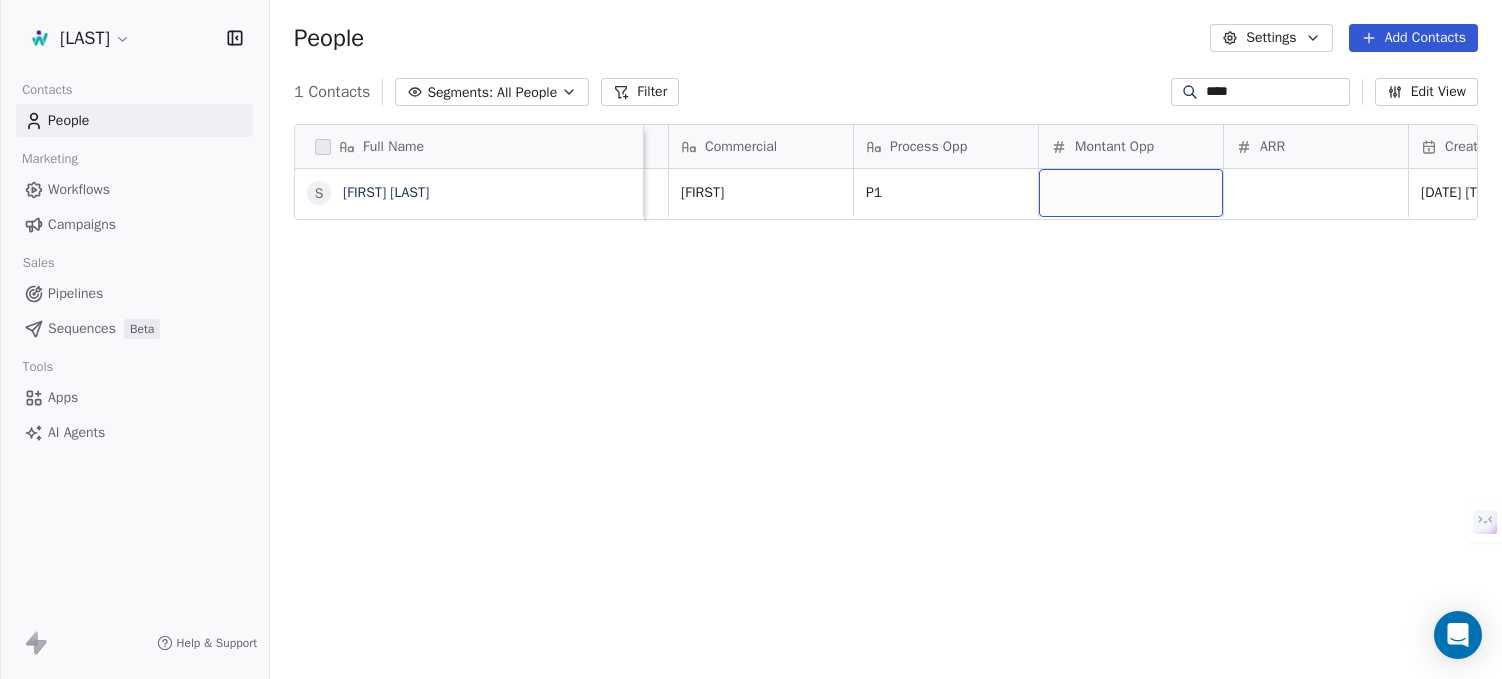 click at bounding box center (1131, 193) 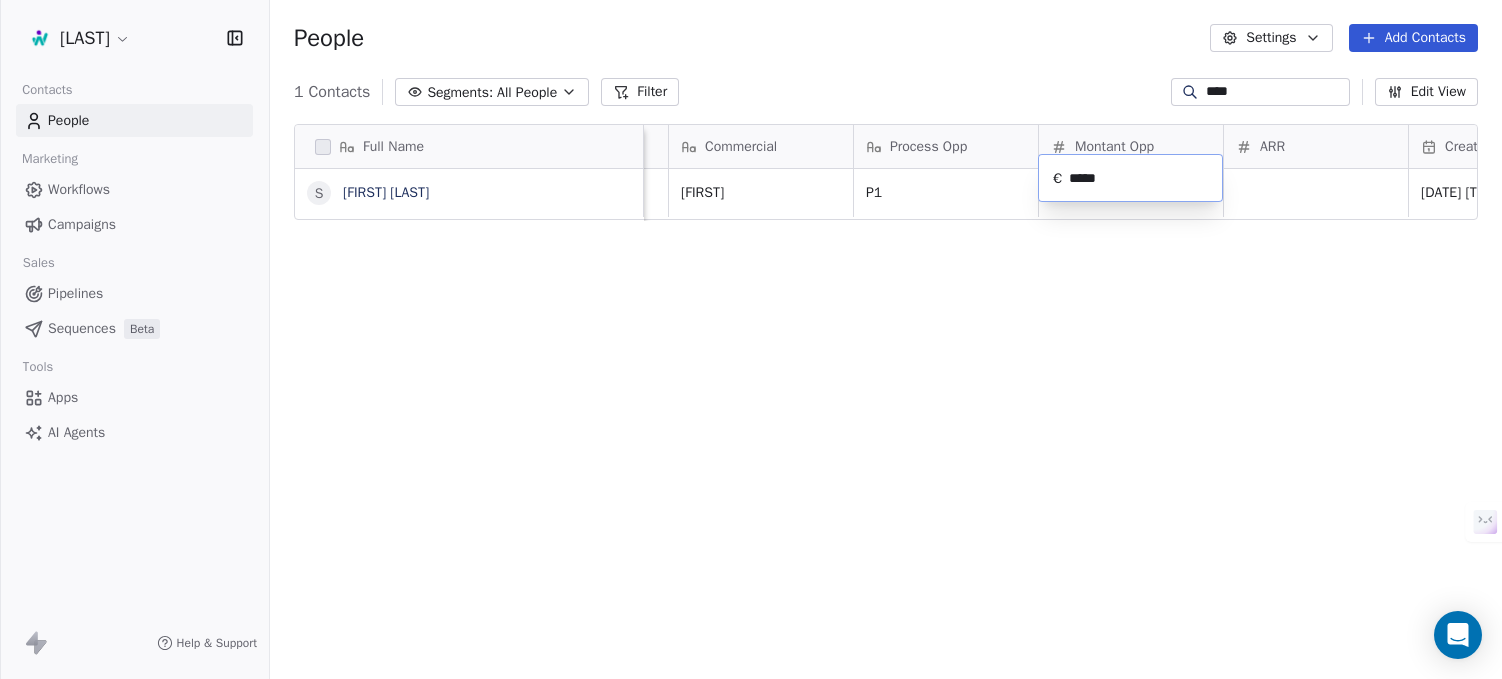 type on "******" 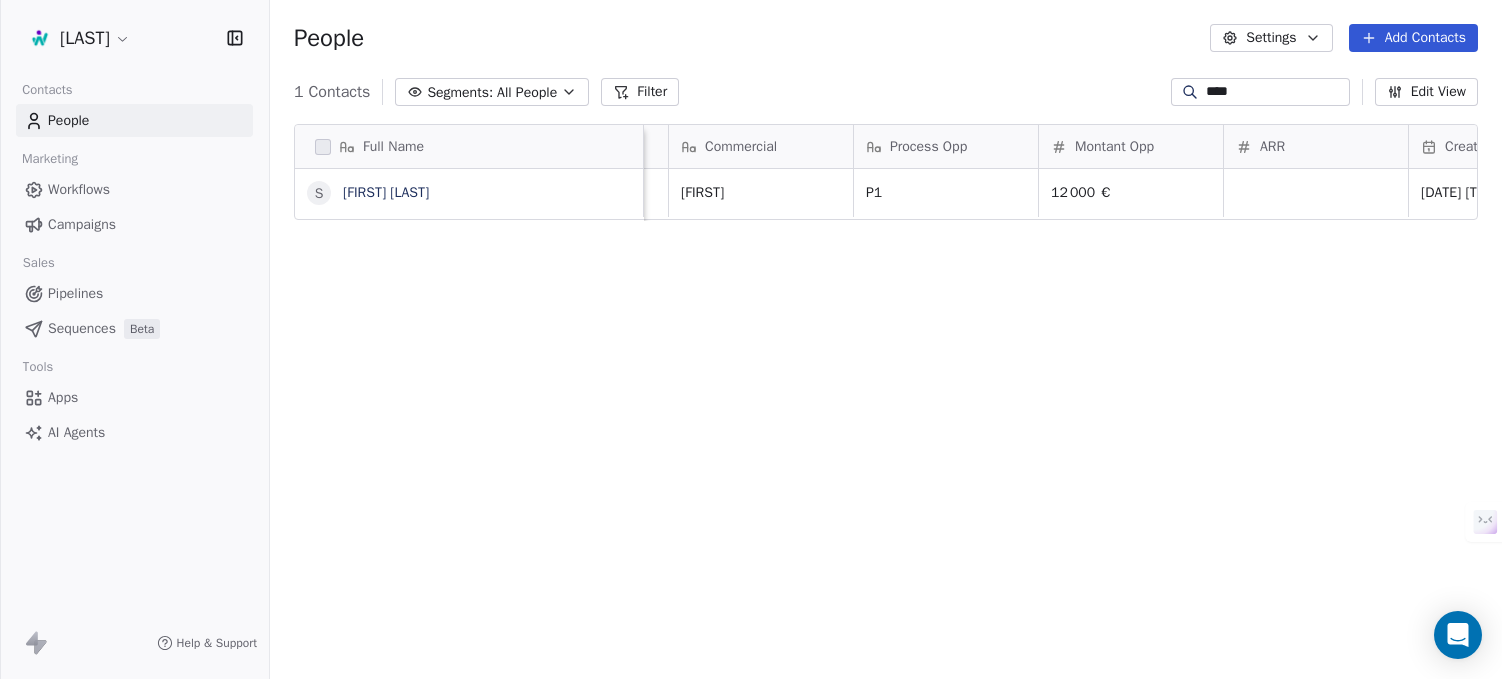 click on "Winlassie Contacts People Marketing Workflows Campaigns Sales Pipelines Sequences Beta Tools Apps AI Agents Help & Support People Settings Add Contacts 1 Contacts Segments: All People Filter **** Edit View Tag Add to Sequence Export Full Name S [FIRST] [LAST] Secteur Touchpoint Tags Etat contact Commercial Process Opp Montant Opp ARR Created Date CAT Construction Formulaire de contact Contact Lead [FIRST] P1 [CURRENCY] [DATE] [TIME] To pick up a draggable item, press the space bar. While dragging, use the arrow keys to move the item. Press space again to drop the item in its new position, or press escape to cancel." at bounding box center [751, 414] 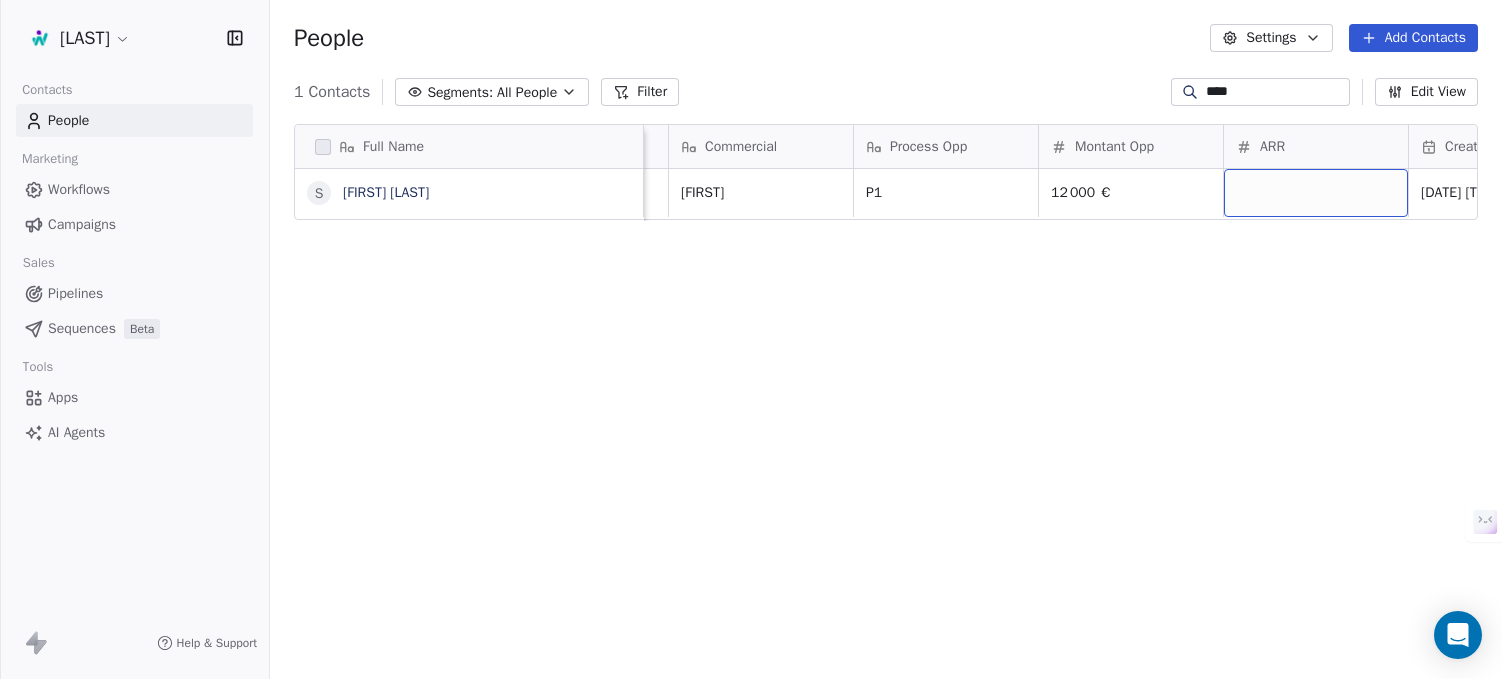 click at bounding box center (1316, 193) 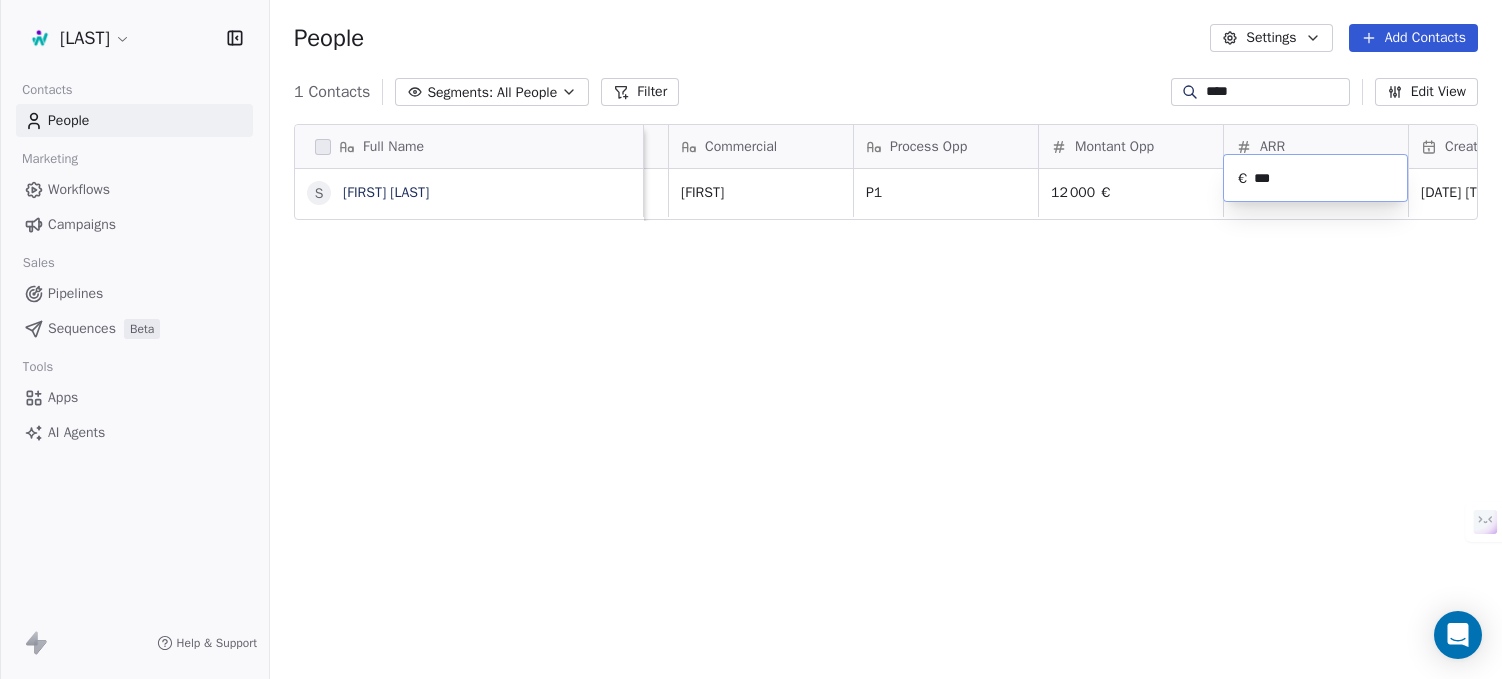 type on "*****" 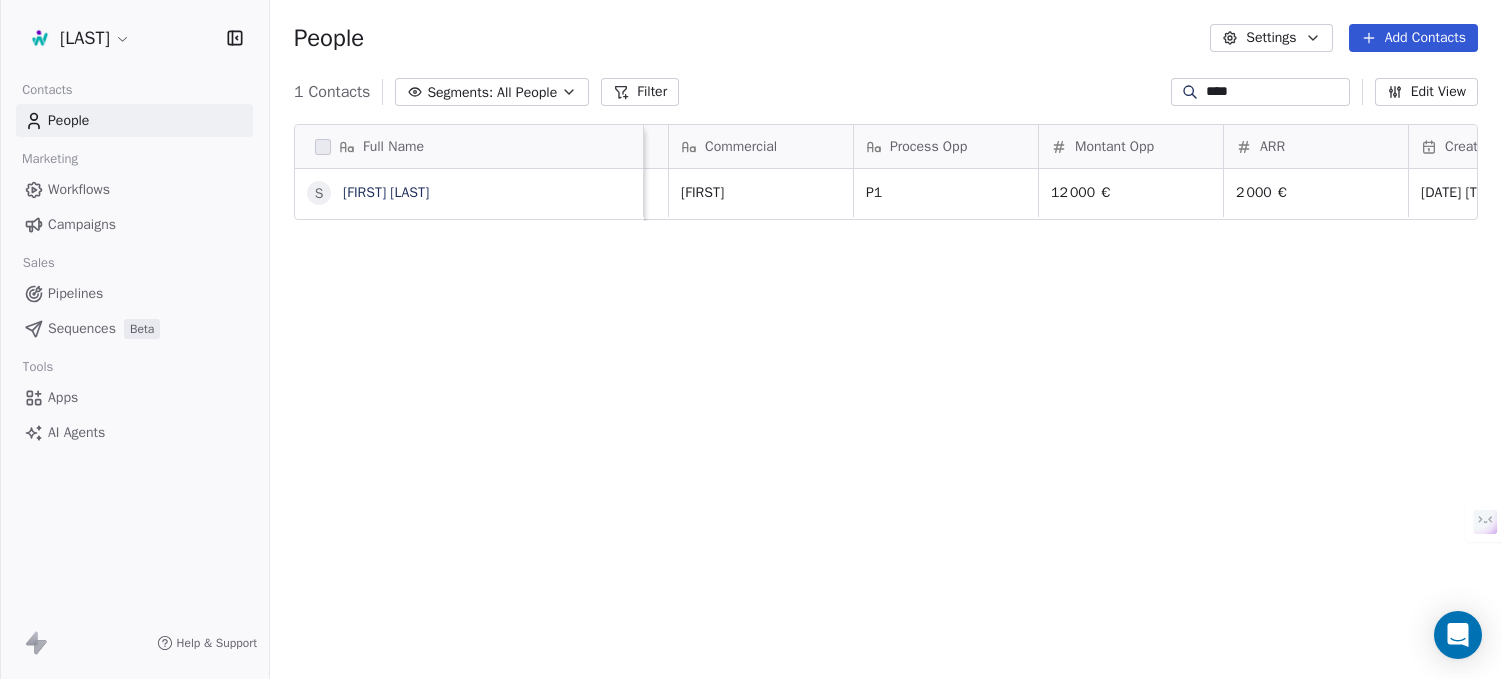 click on "Winlassie Contacts People Marketing Workflows Campaigns Sales Pipelines Sequences Beta Tools Apps AI Agents Help & Support People Settings Add Contacts 1 Contacts Segments: All People Filter **** Edit View Tag Add to Sequence Export Full Name S [FIRST] [LAST] Secteur Touchpoint Tags Etat contact Commercial Process Opp Montant Opp ARR Created Date CAT Construction Formulaire de contact Contact Lead [FIRST] P1 12 000 € 2 000 € 16/06/2025 02:00 AM To pick up a draggable item, press the space bar. While dragging, use the arrow keys to move the item. Press space again to drop the item in its new position, or press escape to cancel." at bounding box center (751, 414) 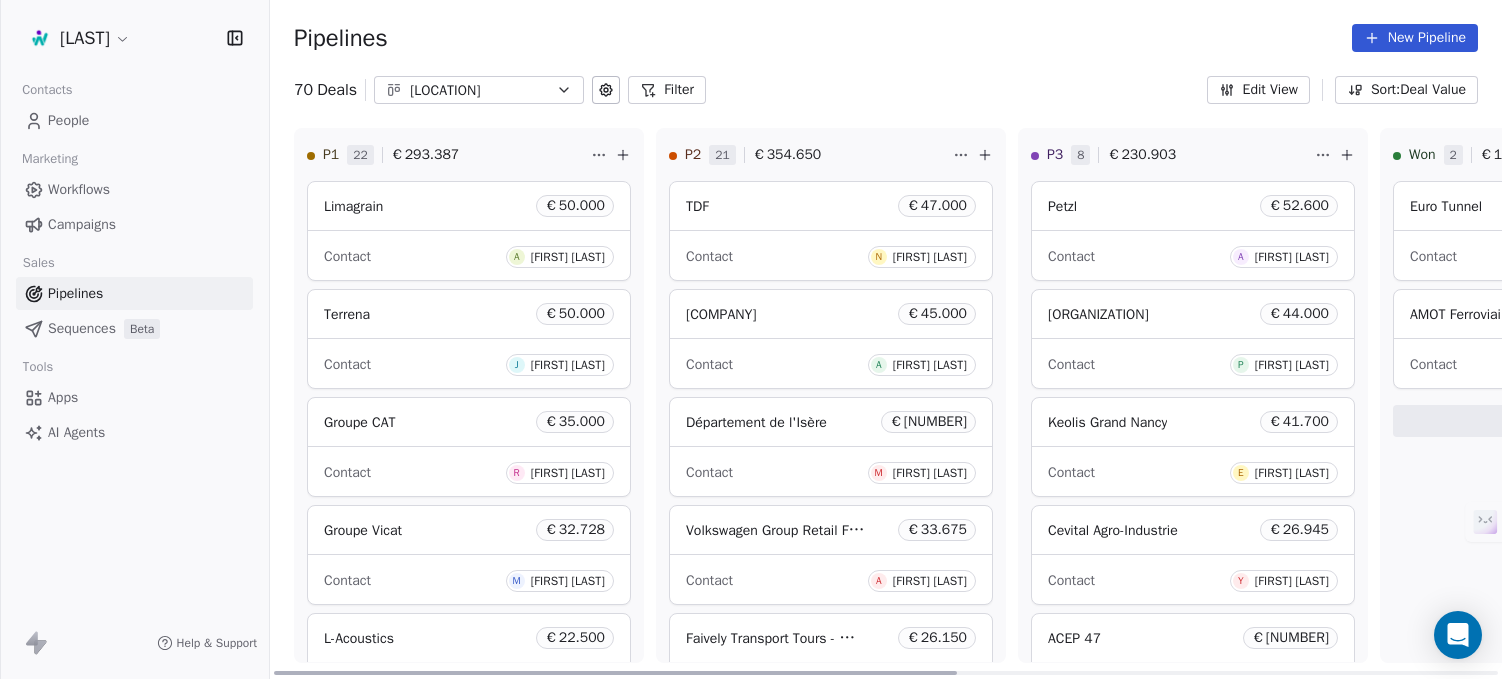 click 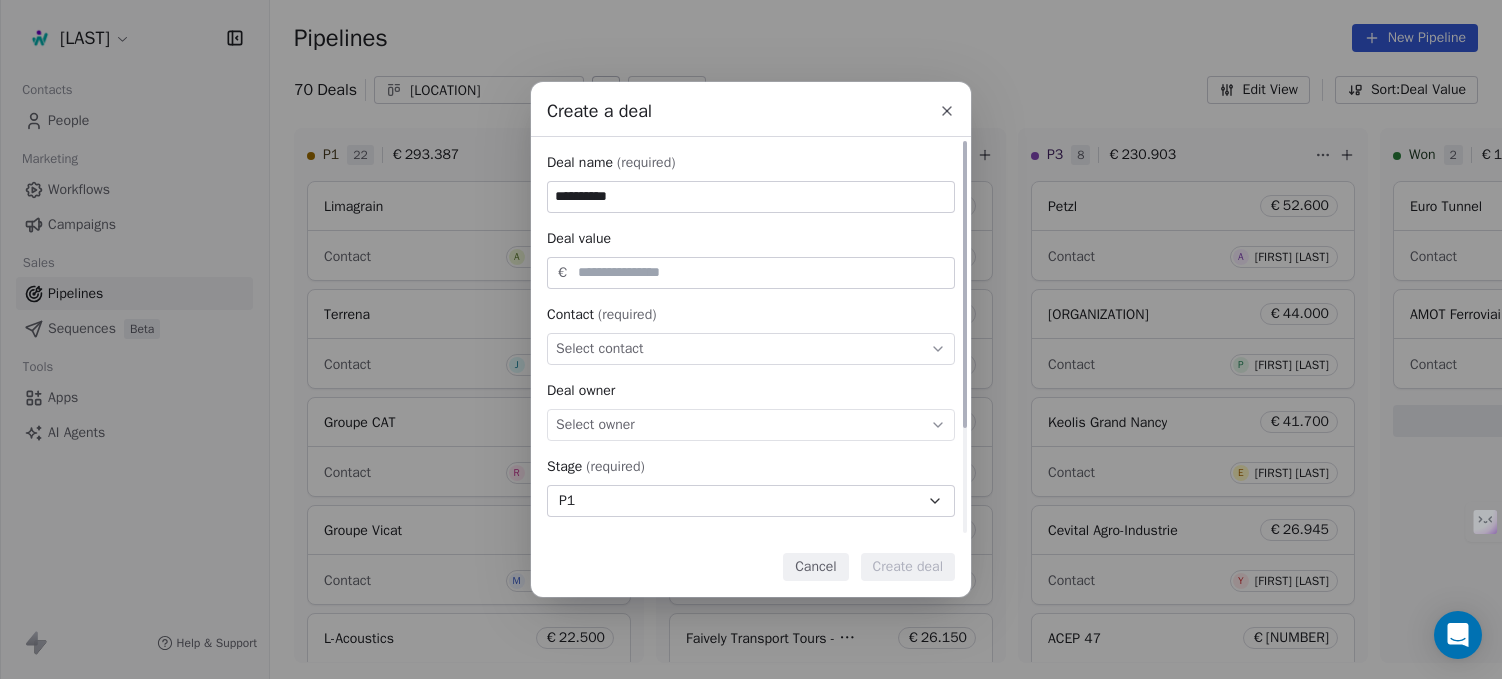type on "**********" 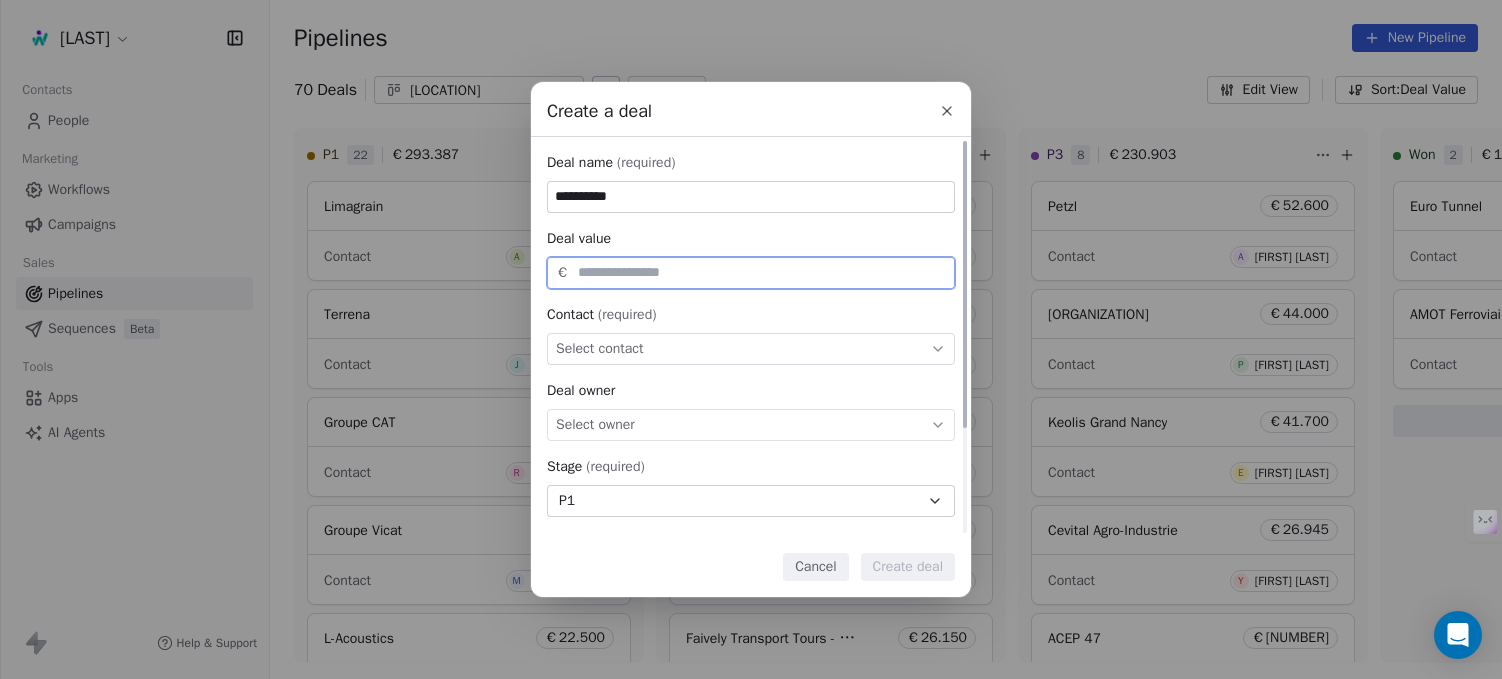 click at bounding box center (762, 272) 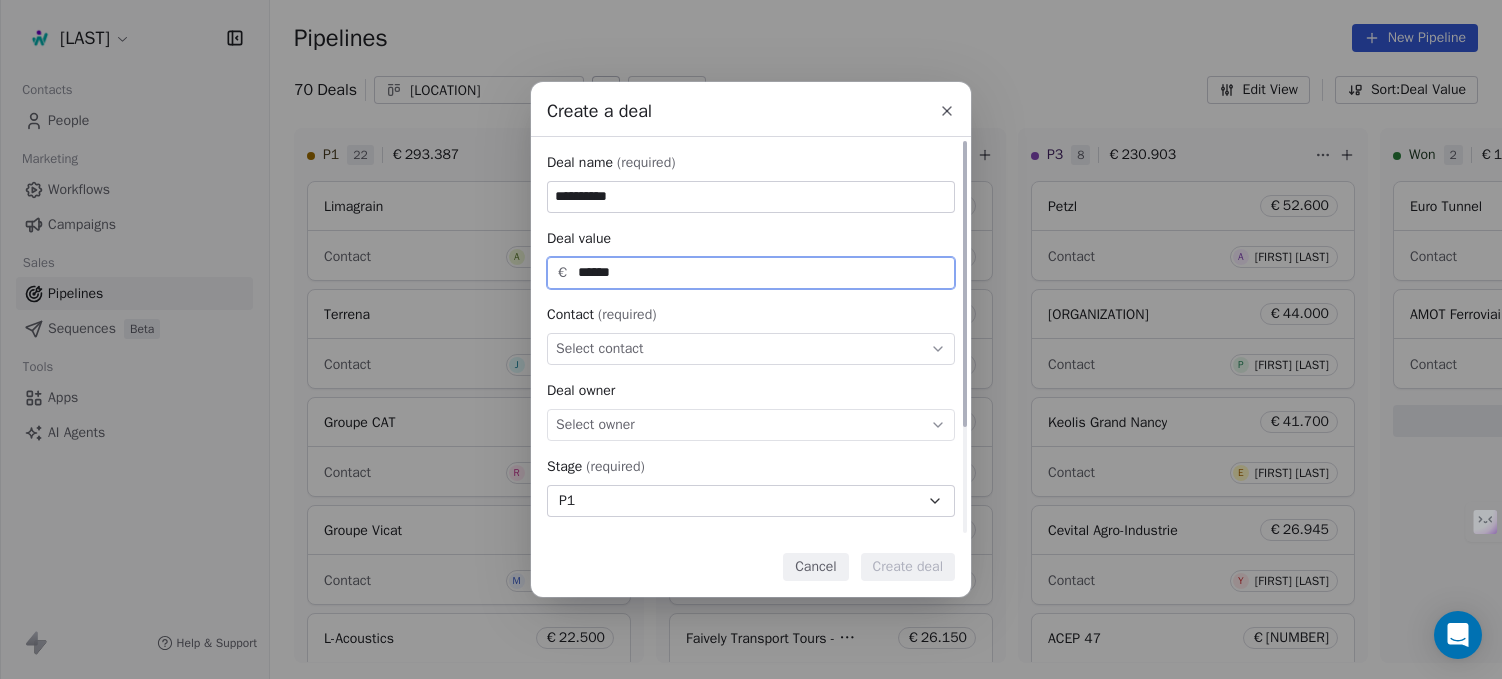 type on "******" 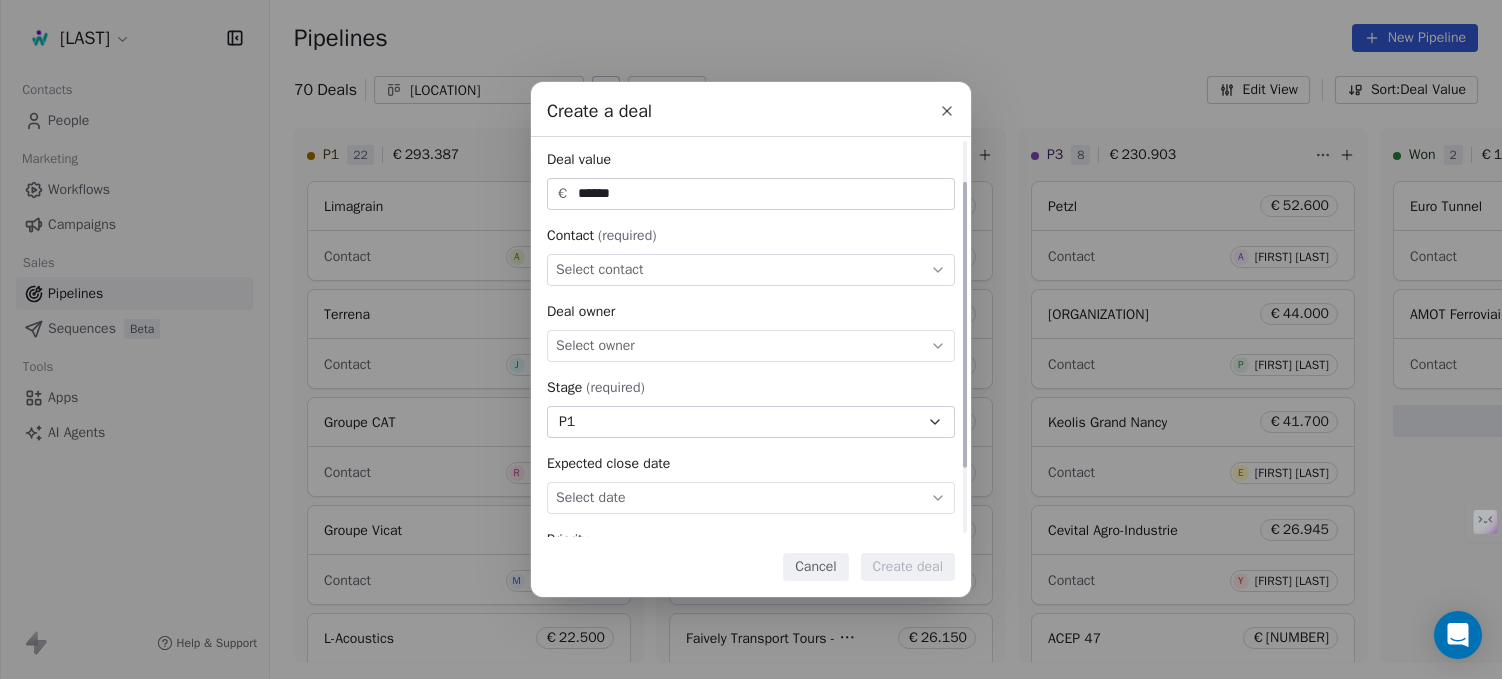 scroll, scrollTop: 48, scrollLeft: 0, axis: vertical 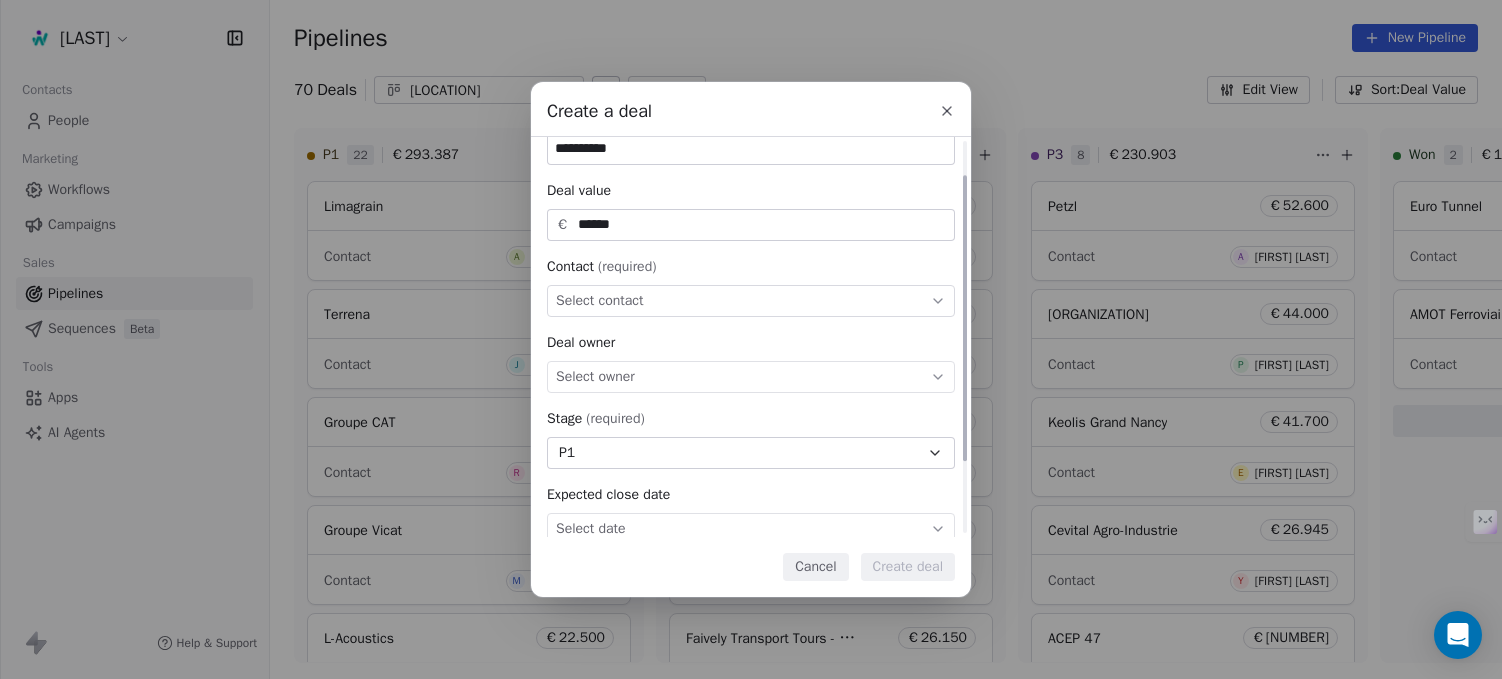 click on "Select contact" at bounding box center (600, 301) 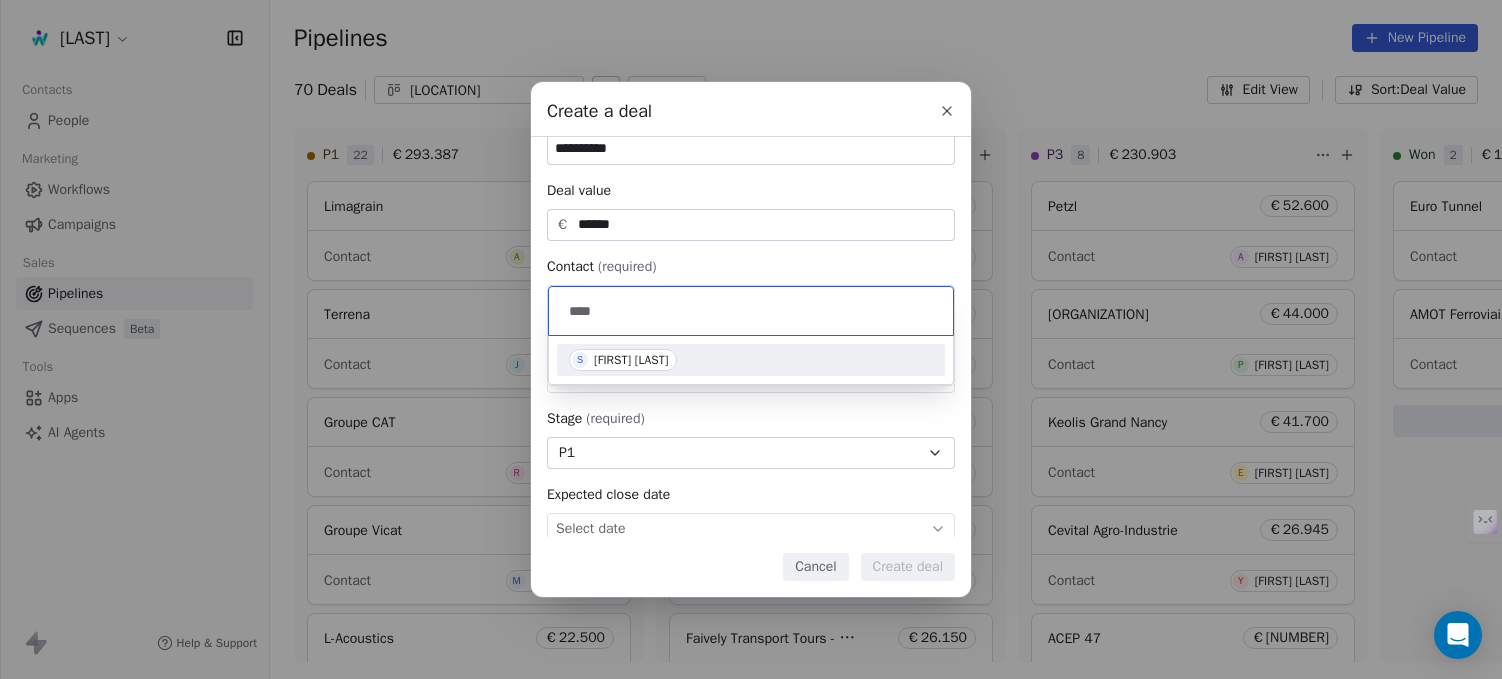 type on "****" 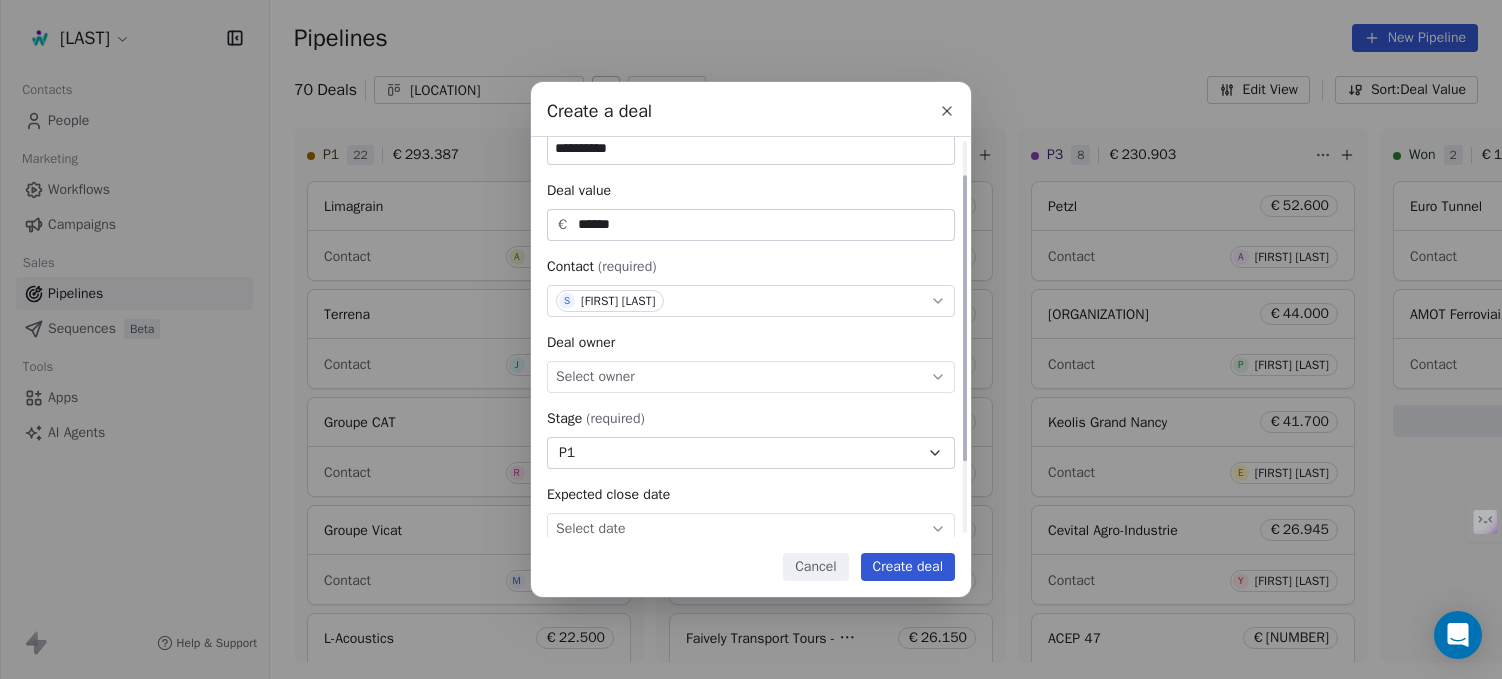 click on "Contact (required)" at bounding box center (751, 267) 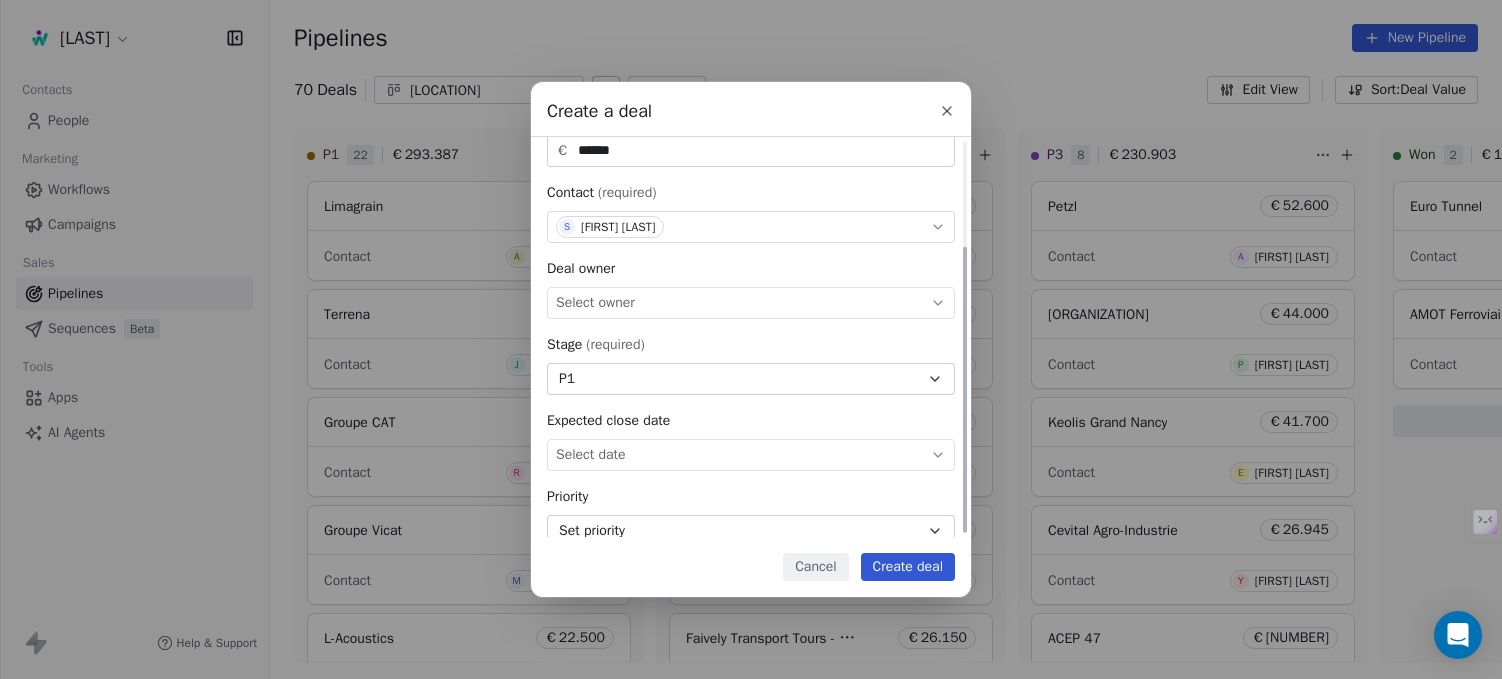 scroll, scrollTop: 148, scrollLeft: 0, axis: vertical 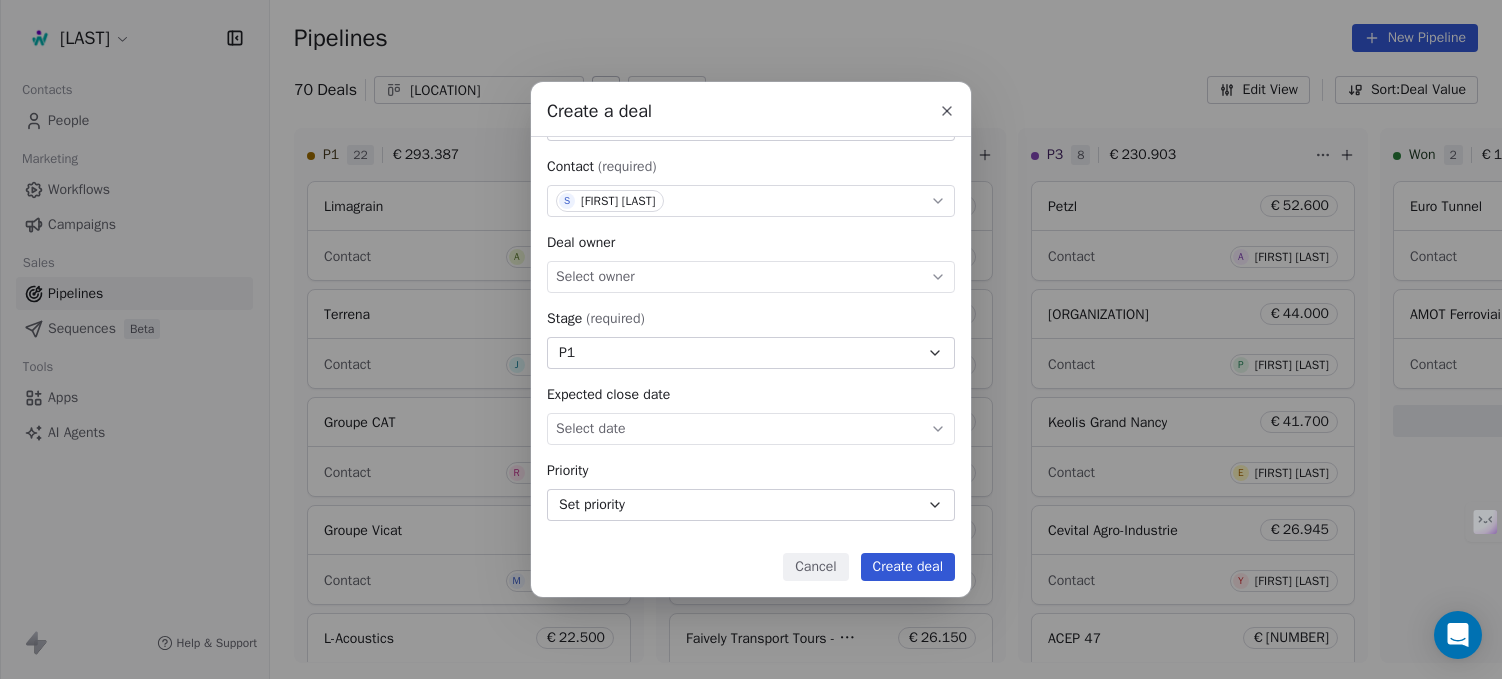 click on "Create deal" at bounding box center [908, 567] 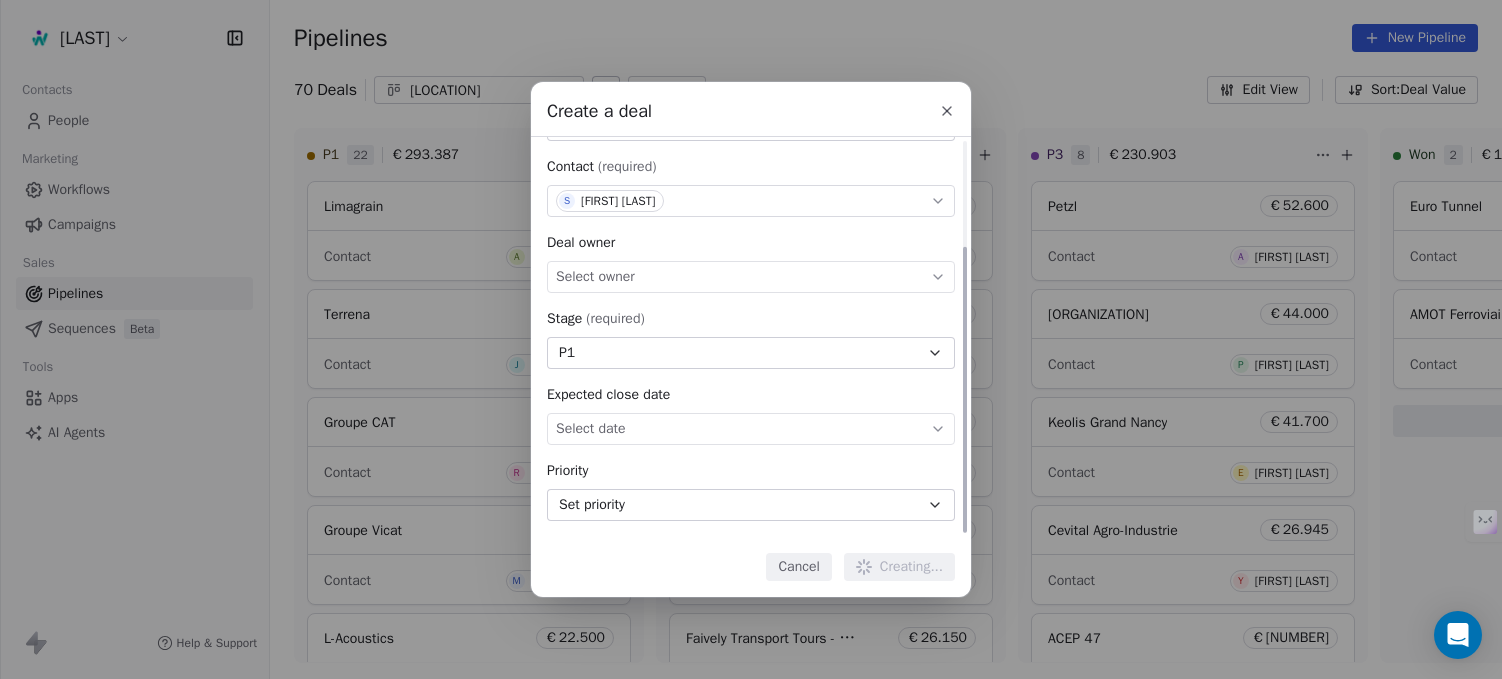 type 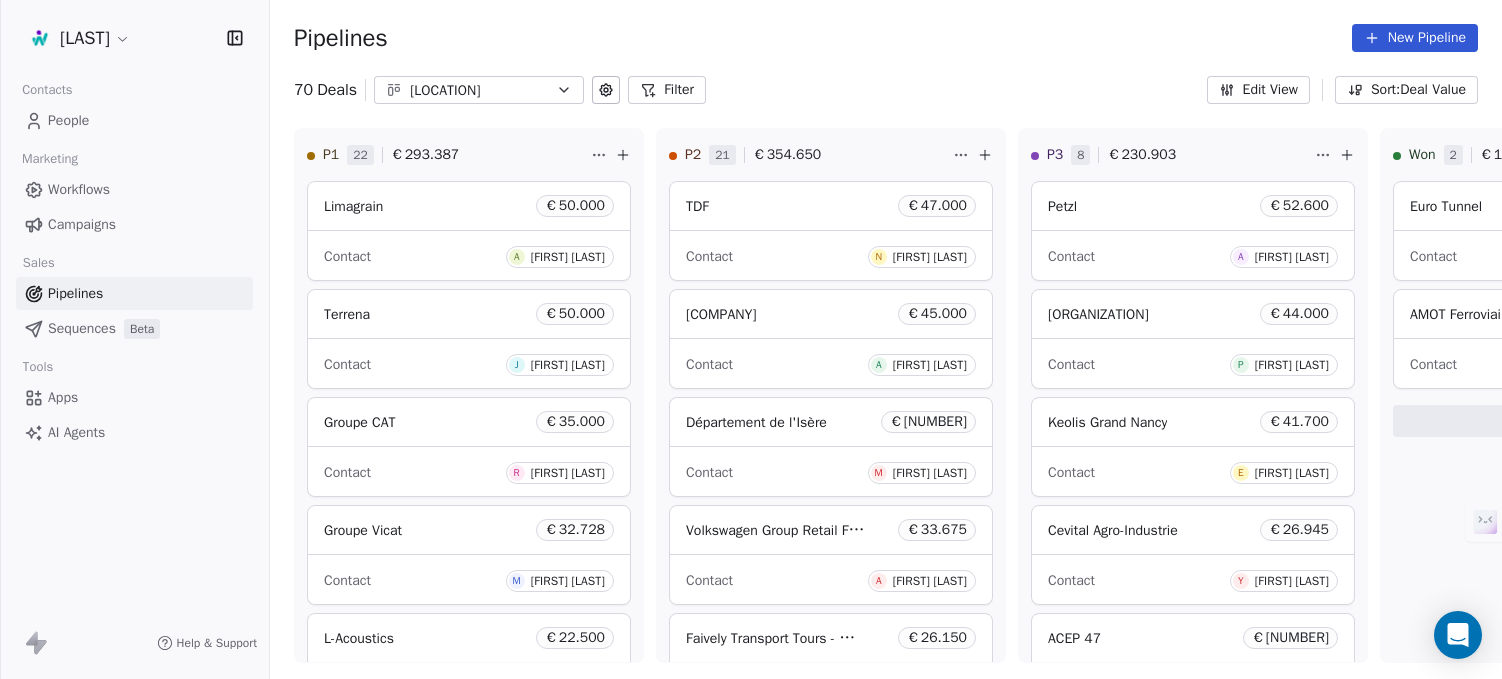 click on "Pipelines  New Pipeline" at bounding box center (886, 38) 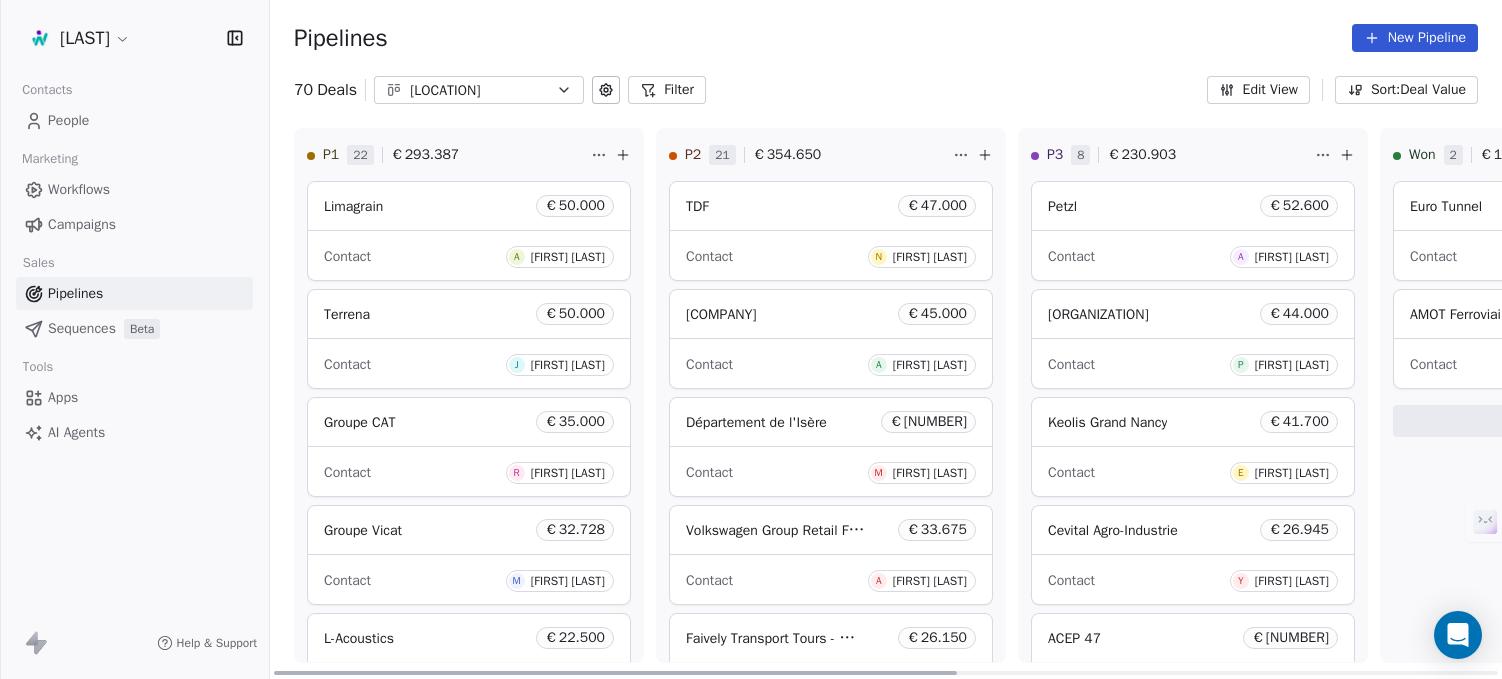 click on "Pipelines  New Pipeline" at bounding box center (886, 38) 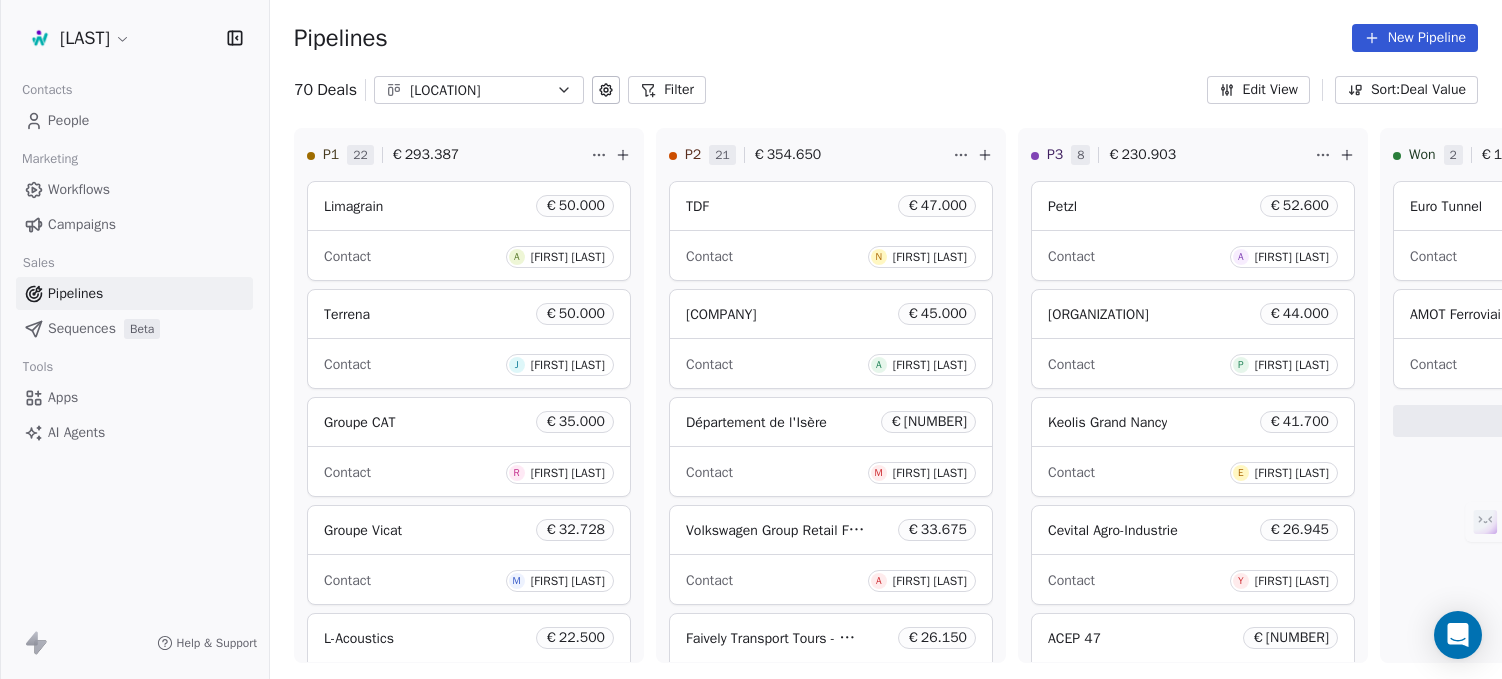click on "Pipelines  New Pipeline" at bounding box center [886, 38] 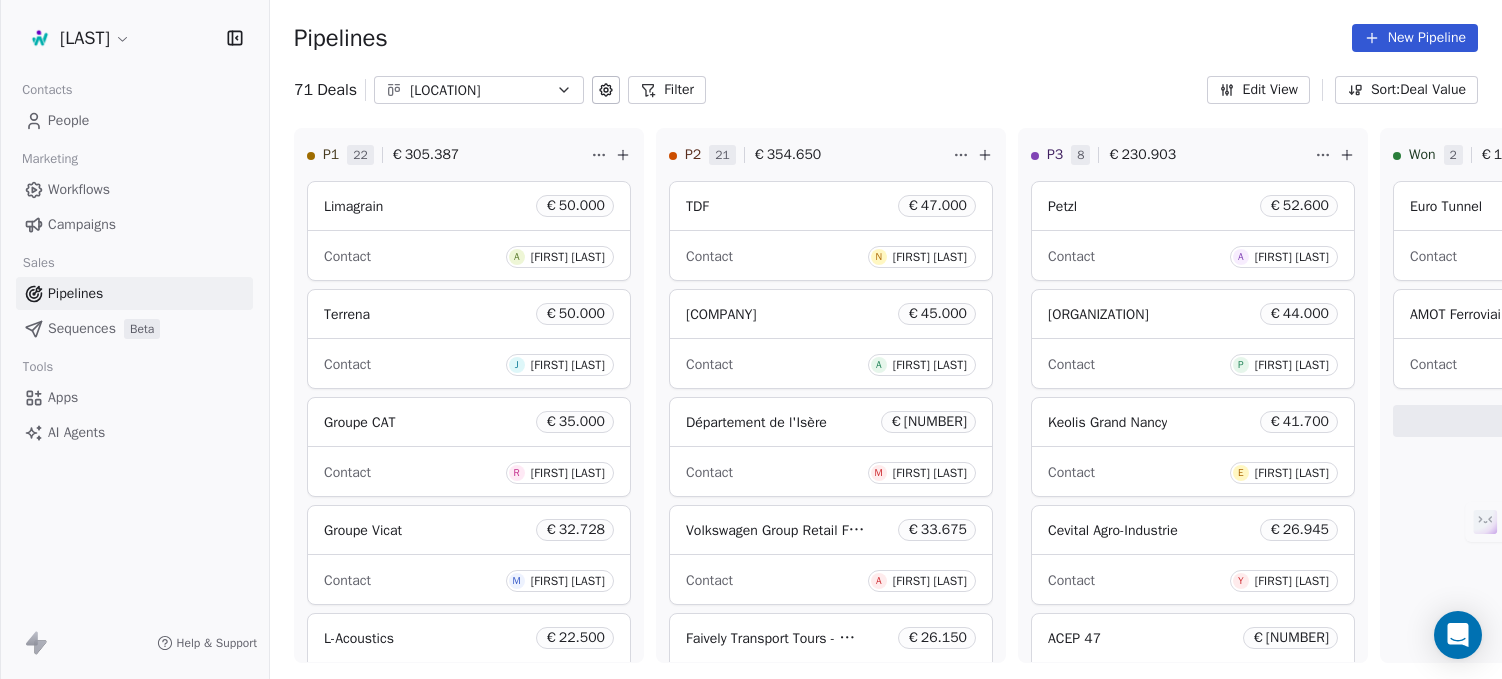 click on "People" at bounding box center (68, 120) 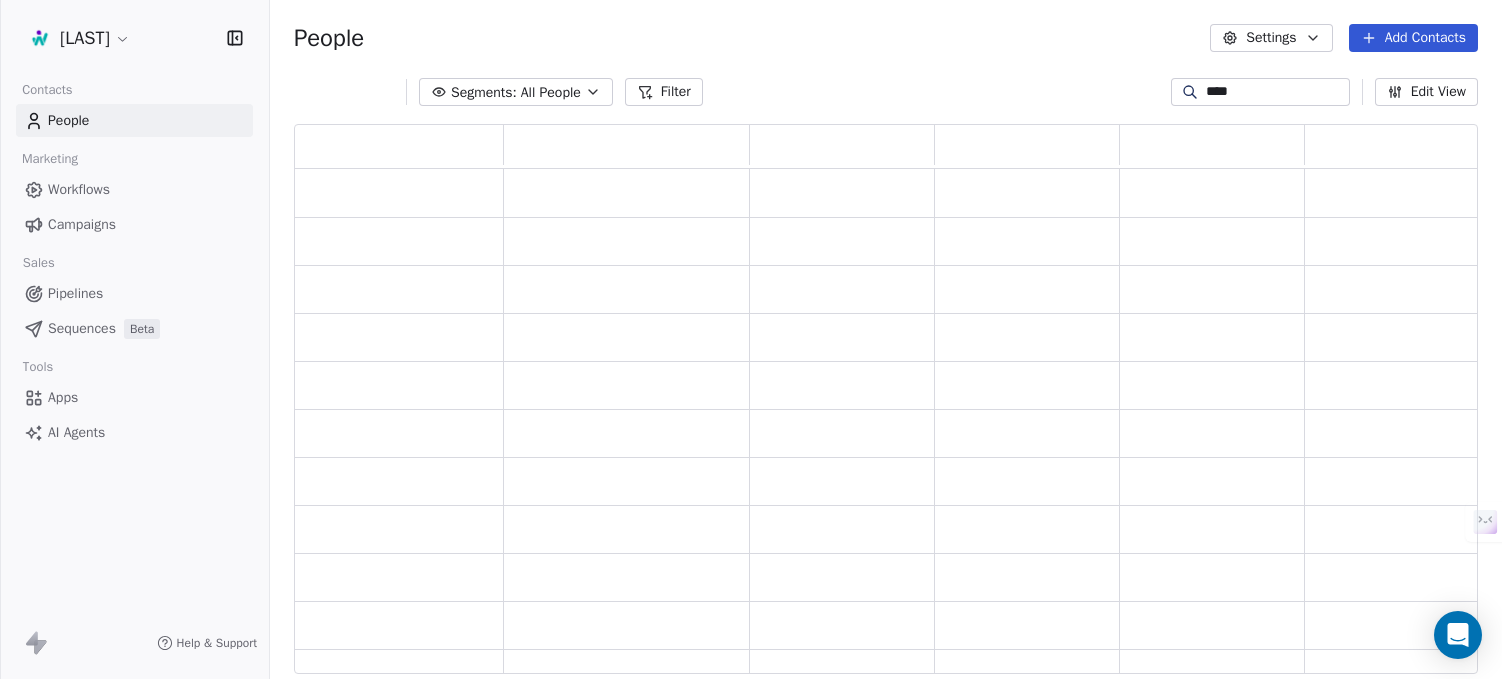 scroll, scrollTop: 16, scrollLeft: 16, axis: both 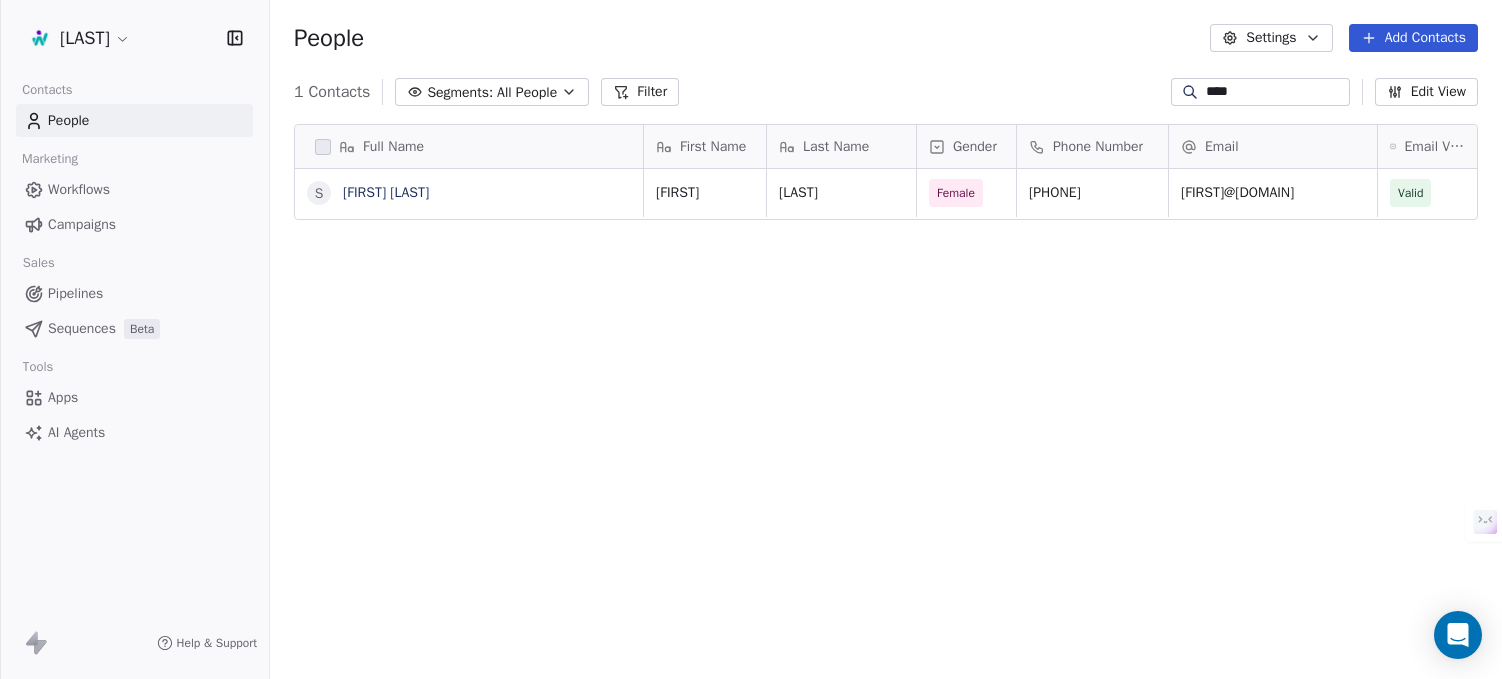 click on "People Settings  Add Contacts" at bounding box center [886, 38] 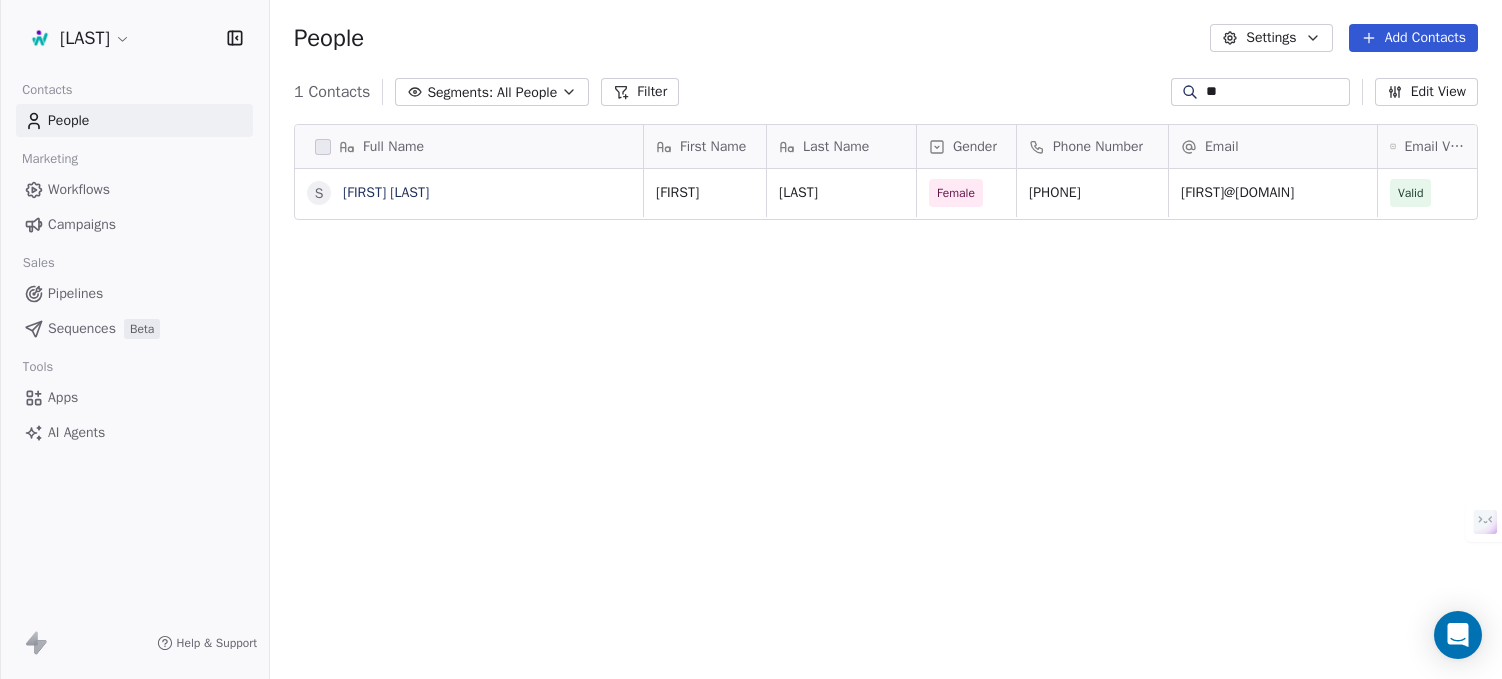type on "*" 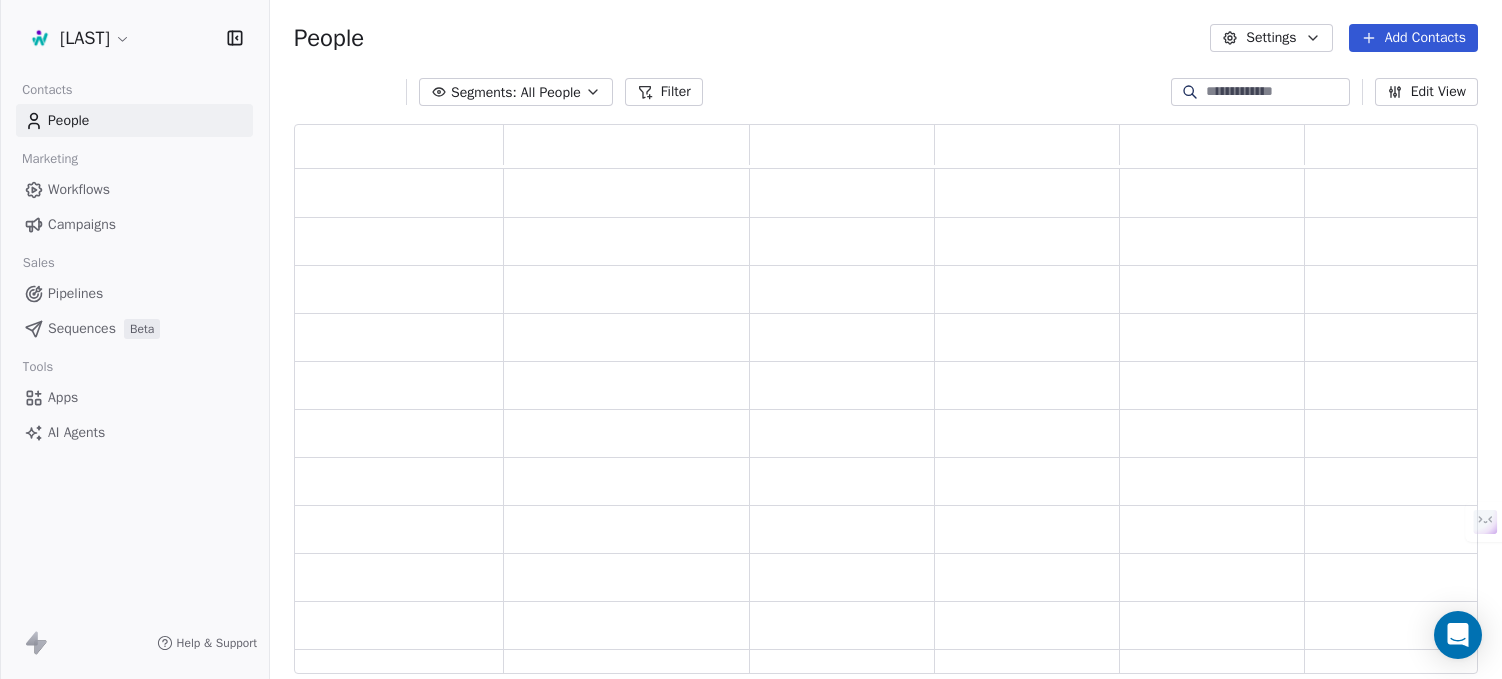 scroll, scrollTop: 16, scrollLeft: 16, axis: both 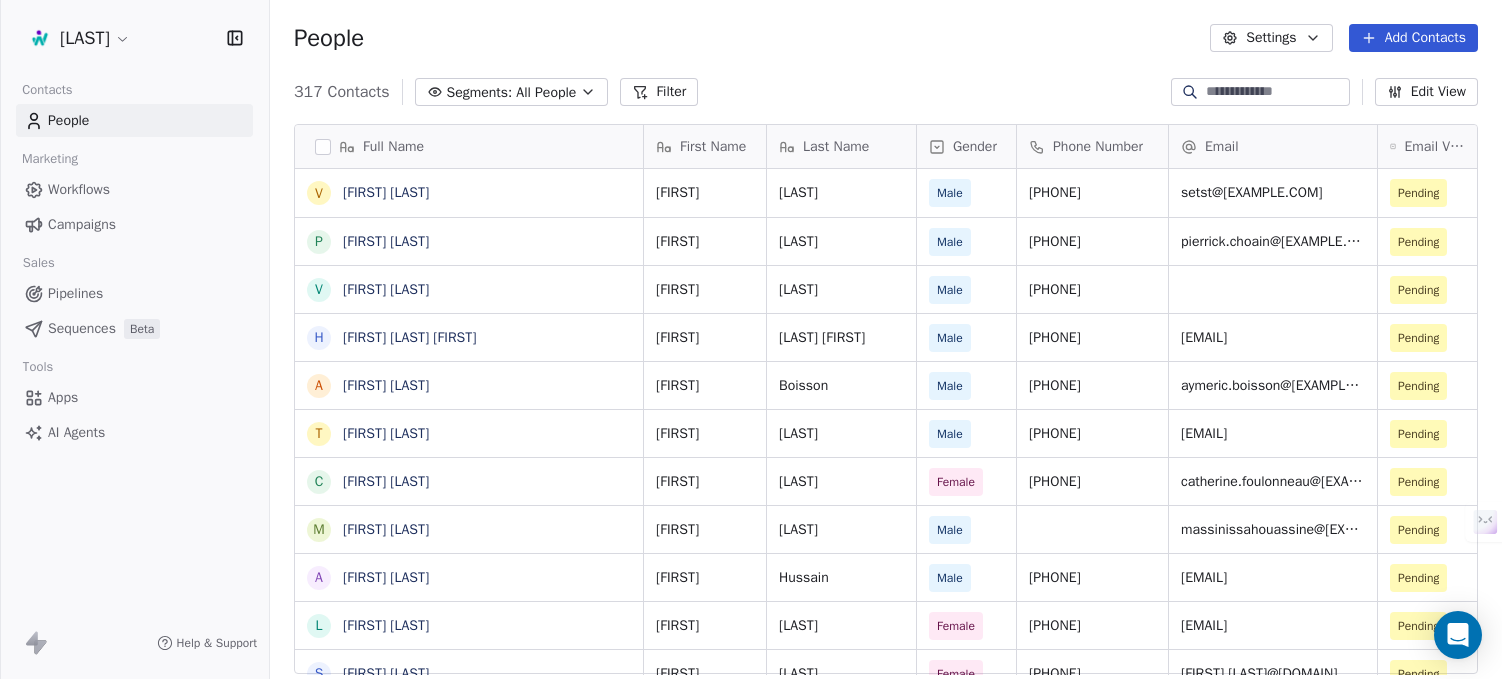 type 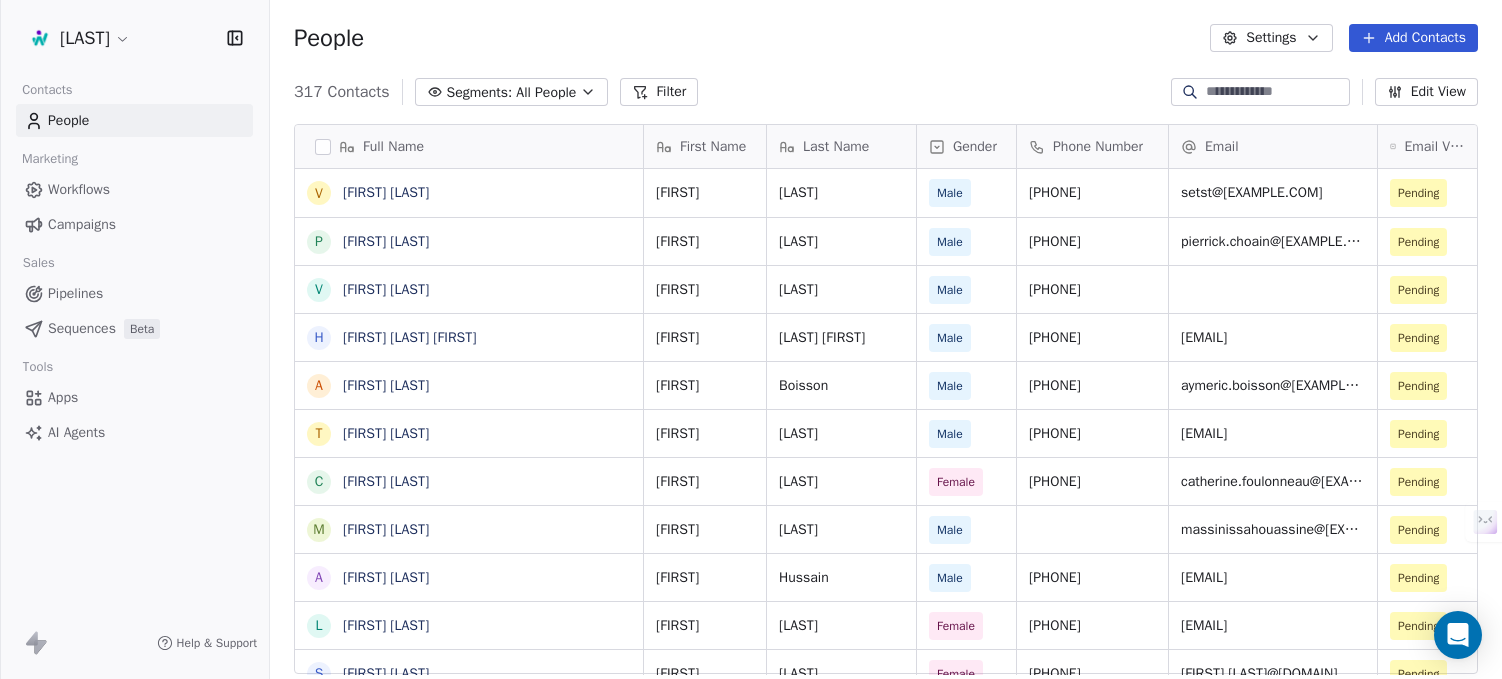 click on "People Settings  Add Contacts" at bounding box center (886, 38) 